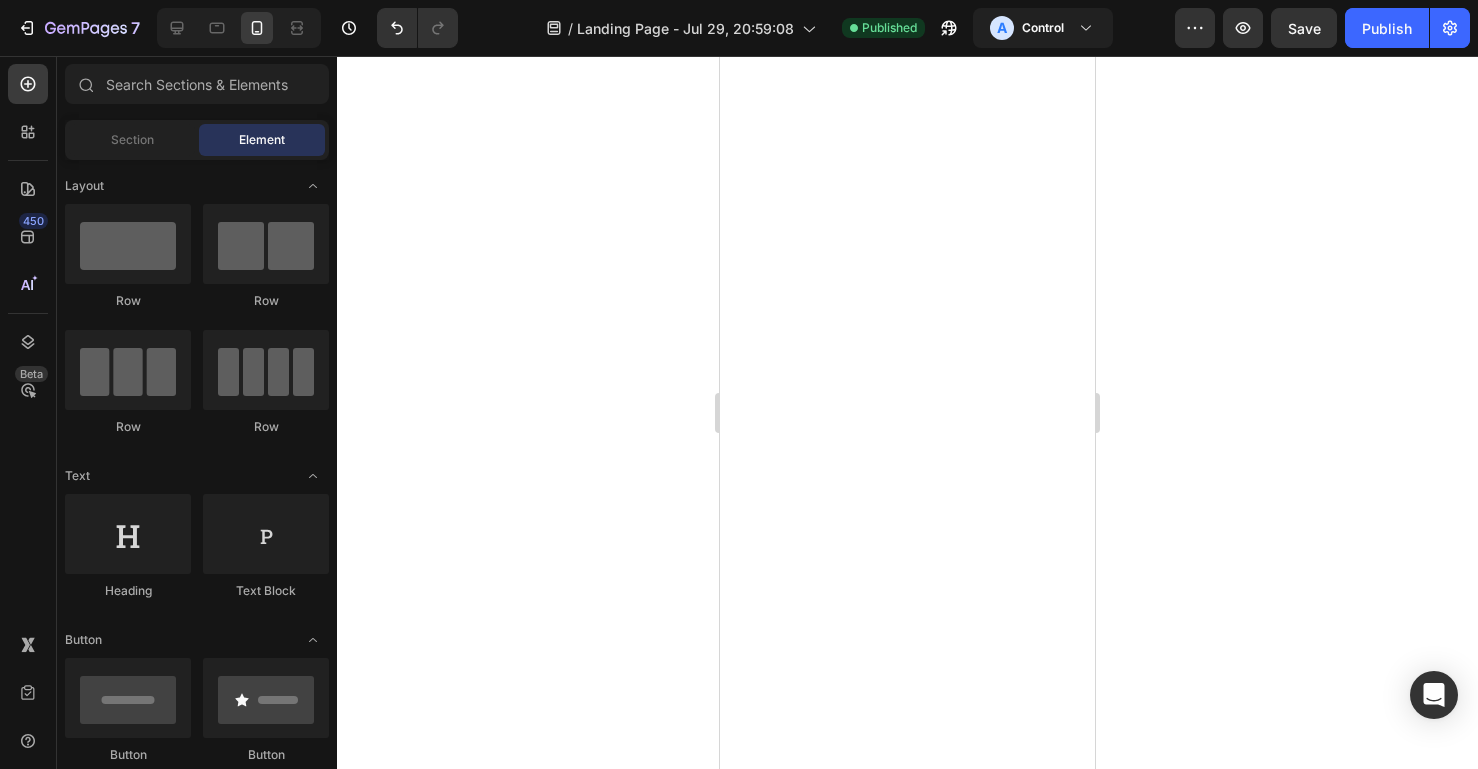 scroll, scrollTop: 0, scrollLeft: 0, axis: both 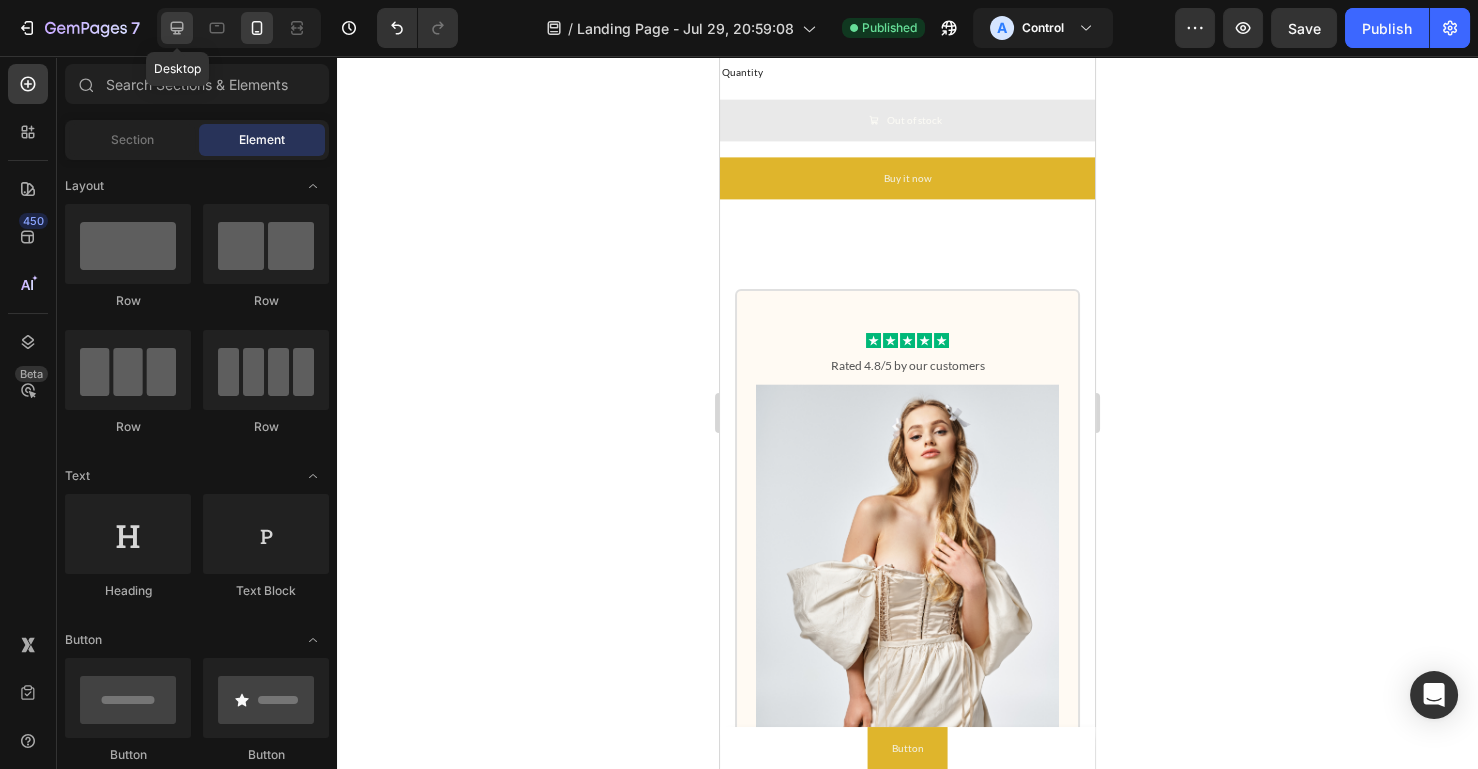 click 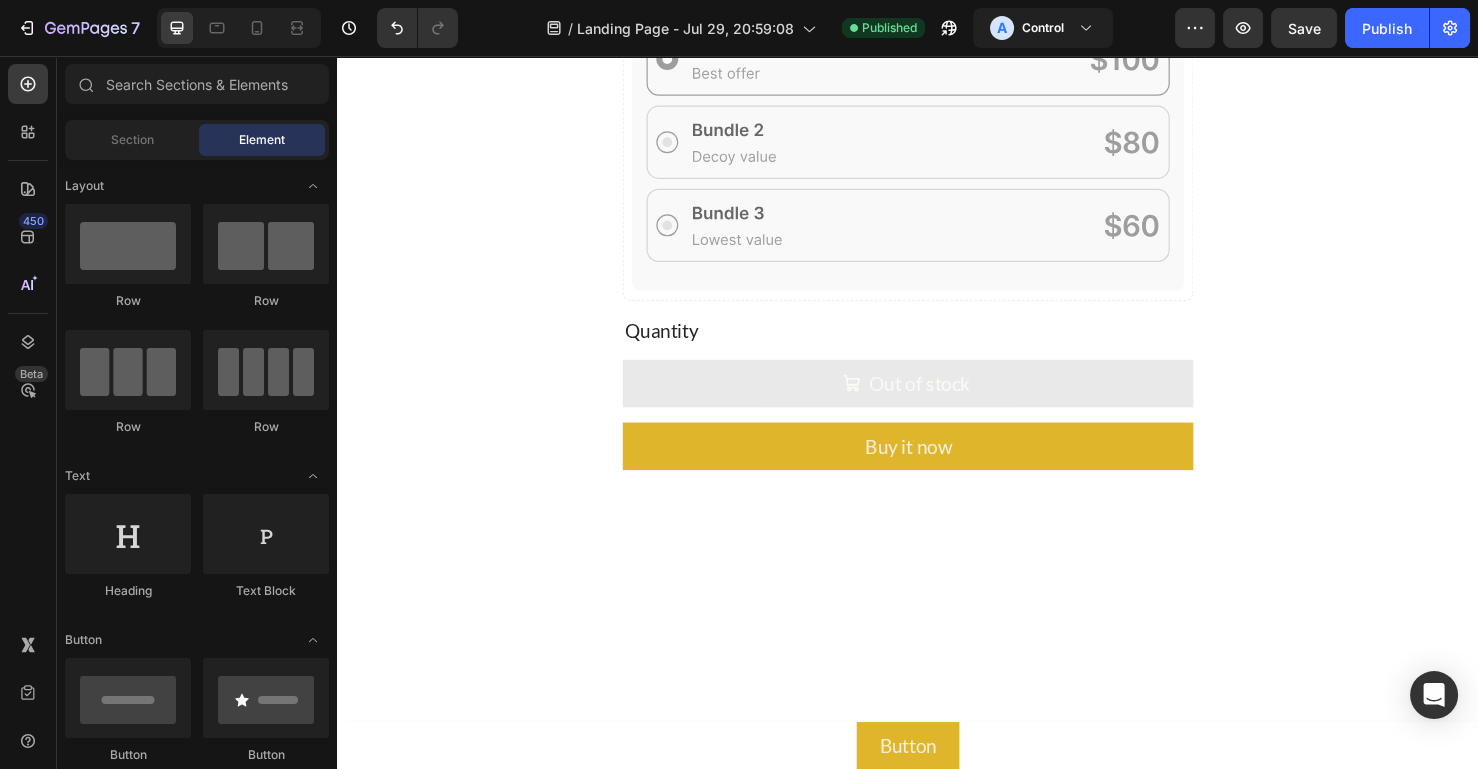 scroll, scrollTop: 3248, scrollLeft: 0, axis: vertical 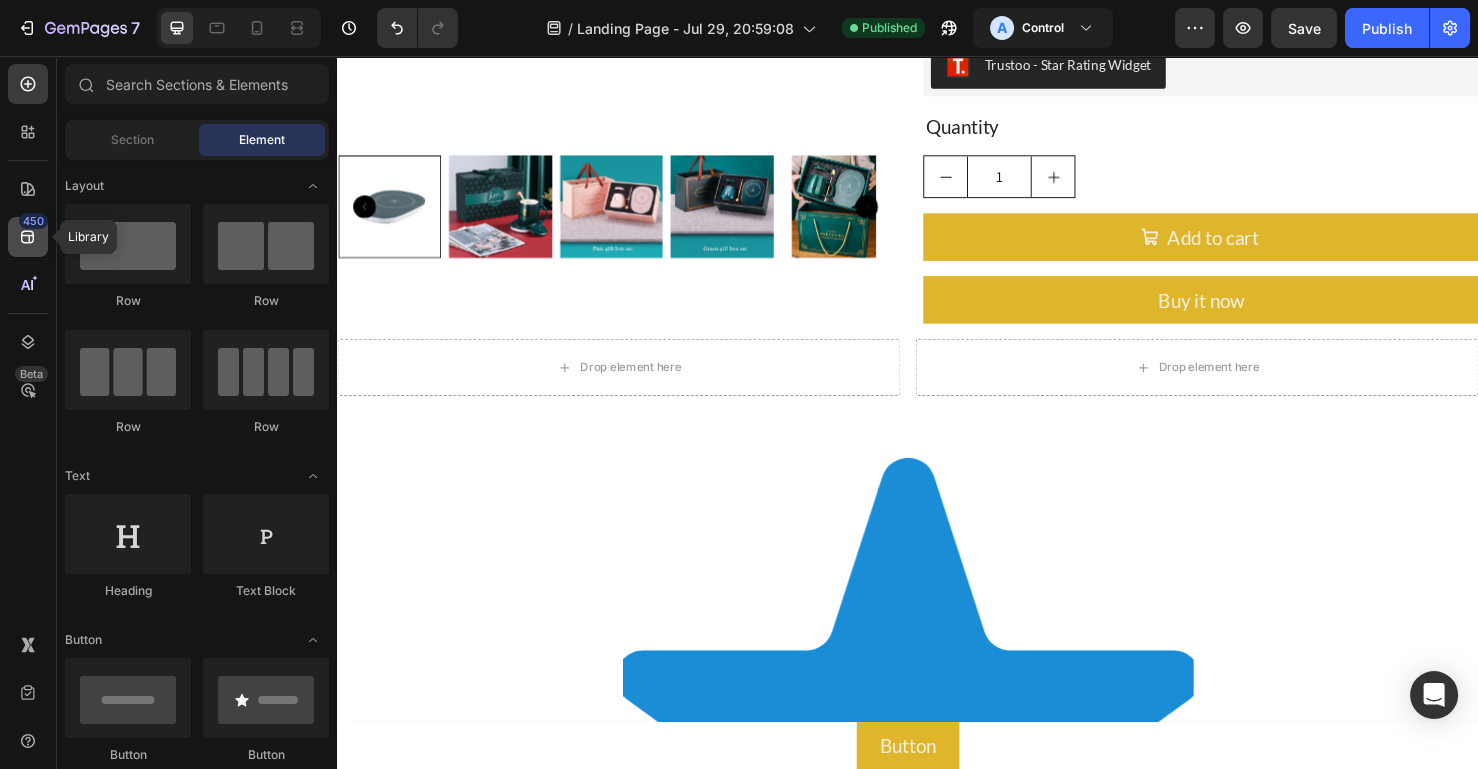 click 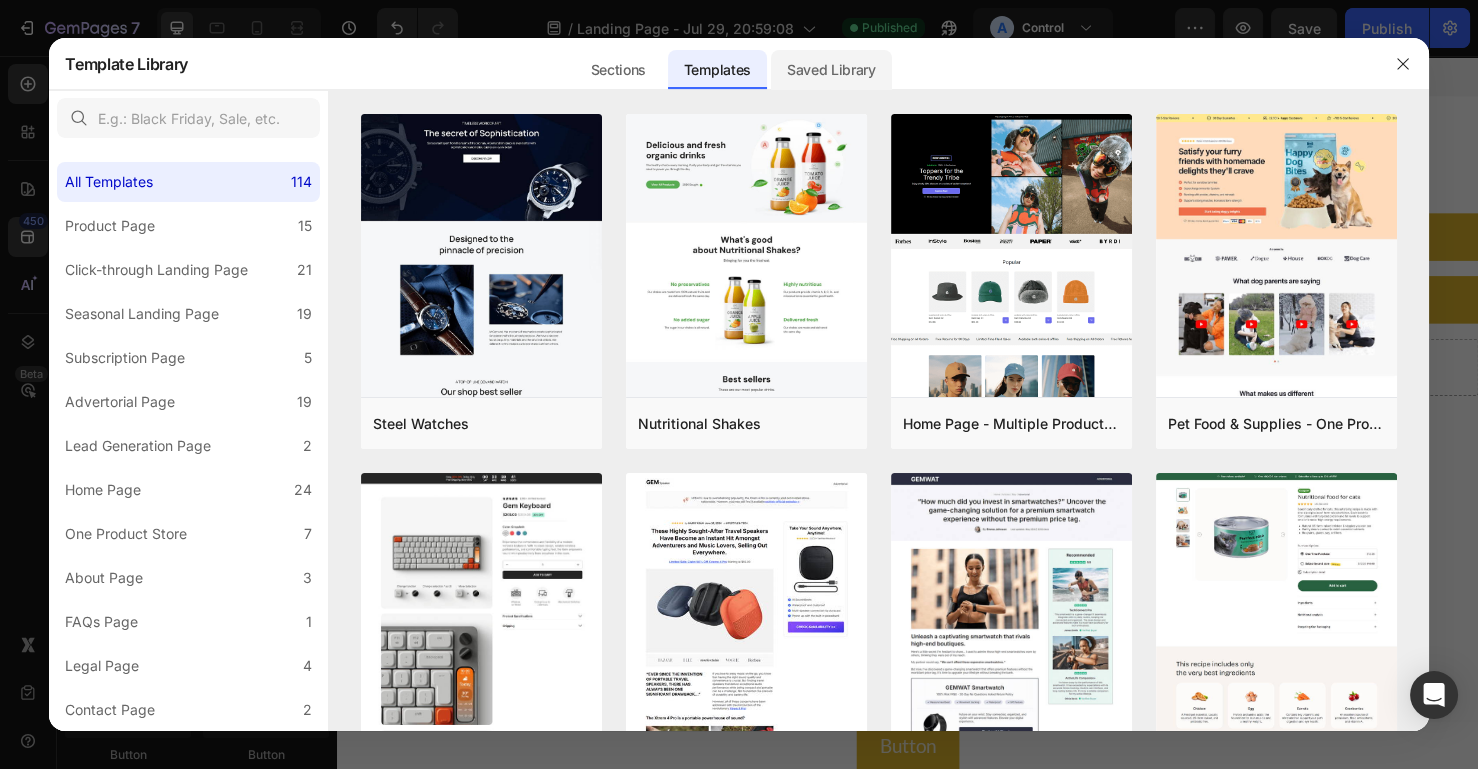click on "Saved Library" 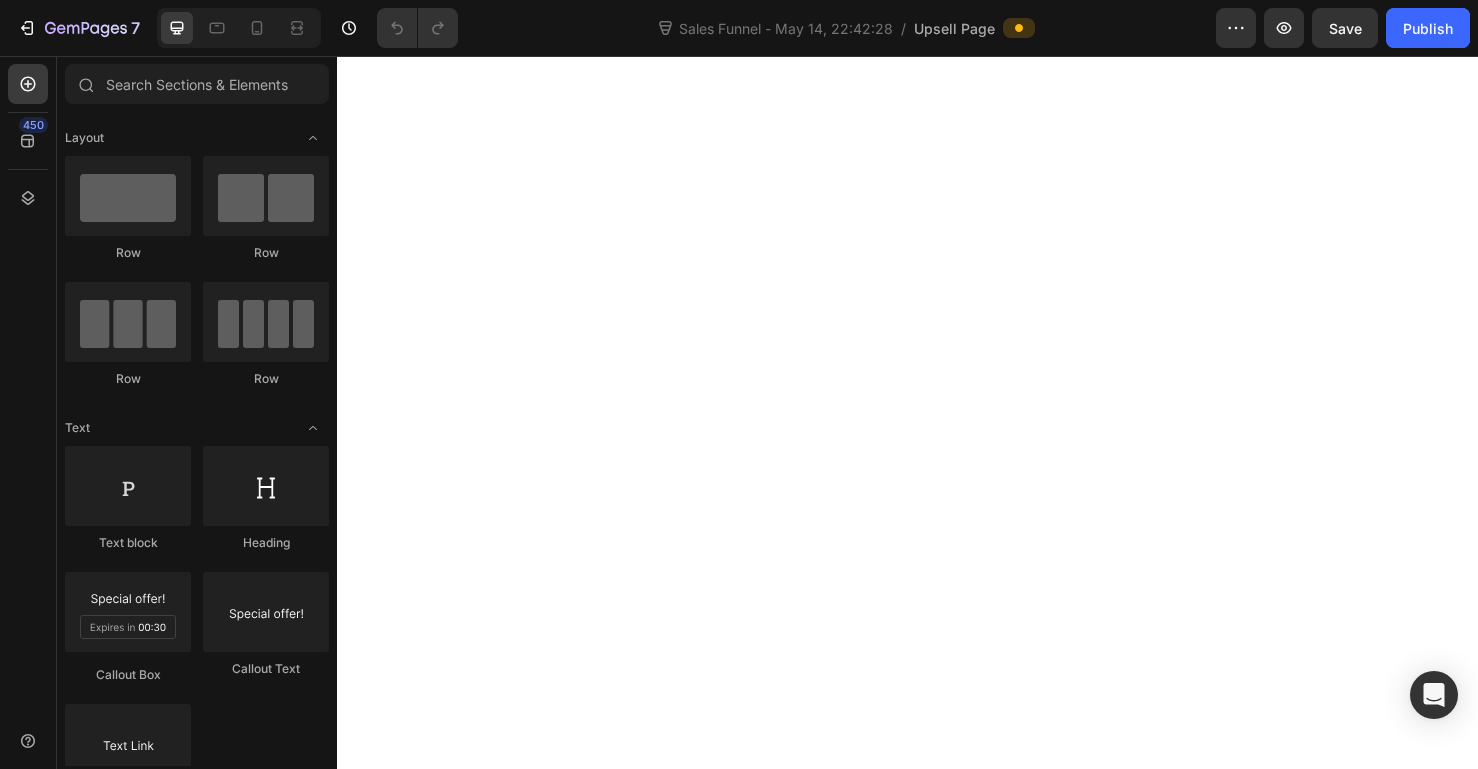 scroll, scrollTop: 0, scrollLeft: 0, axis: both 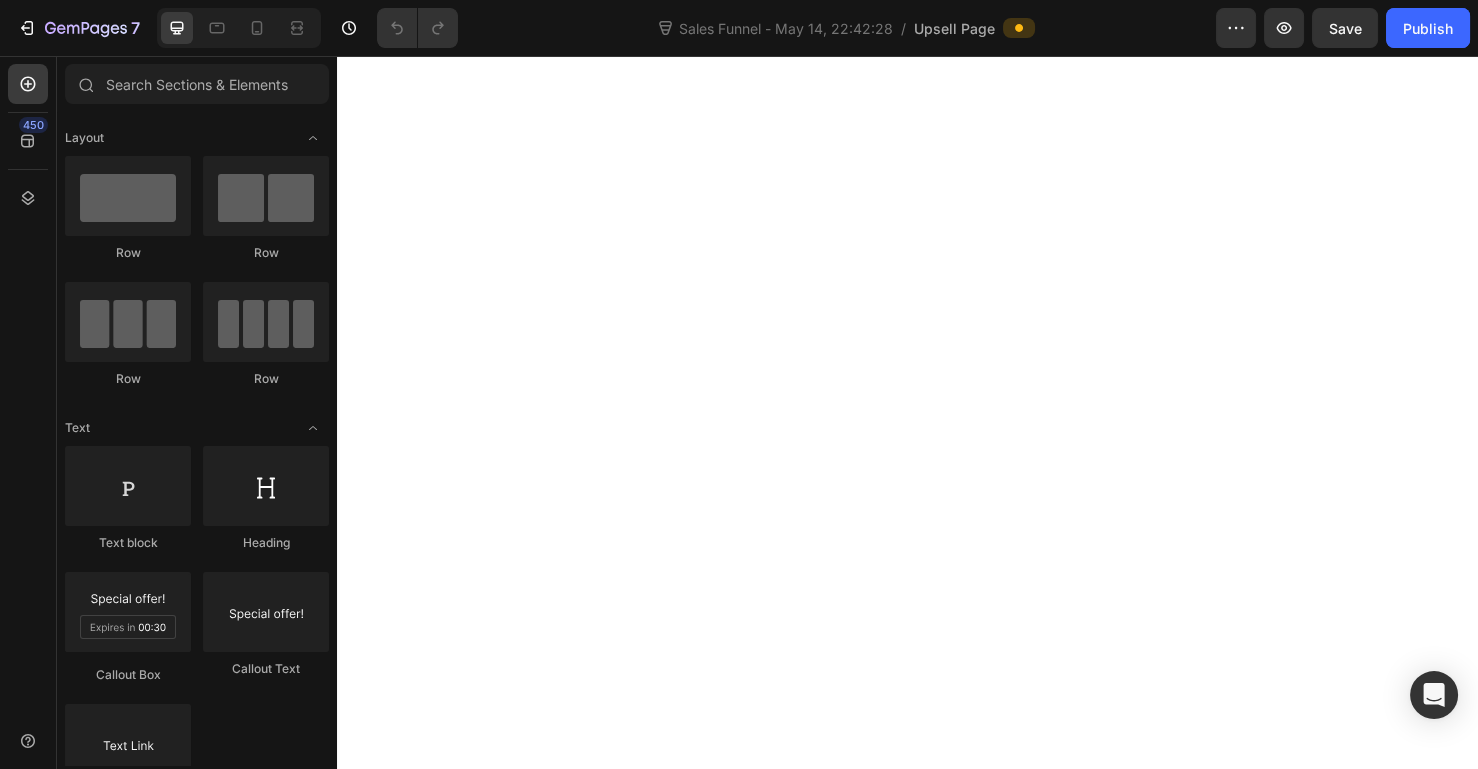 select on "Cute bear" 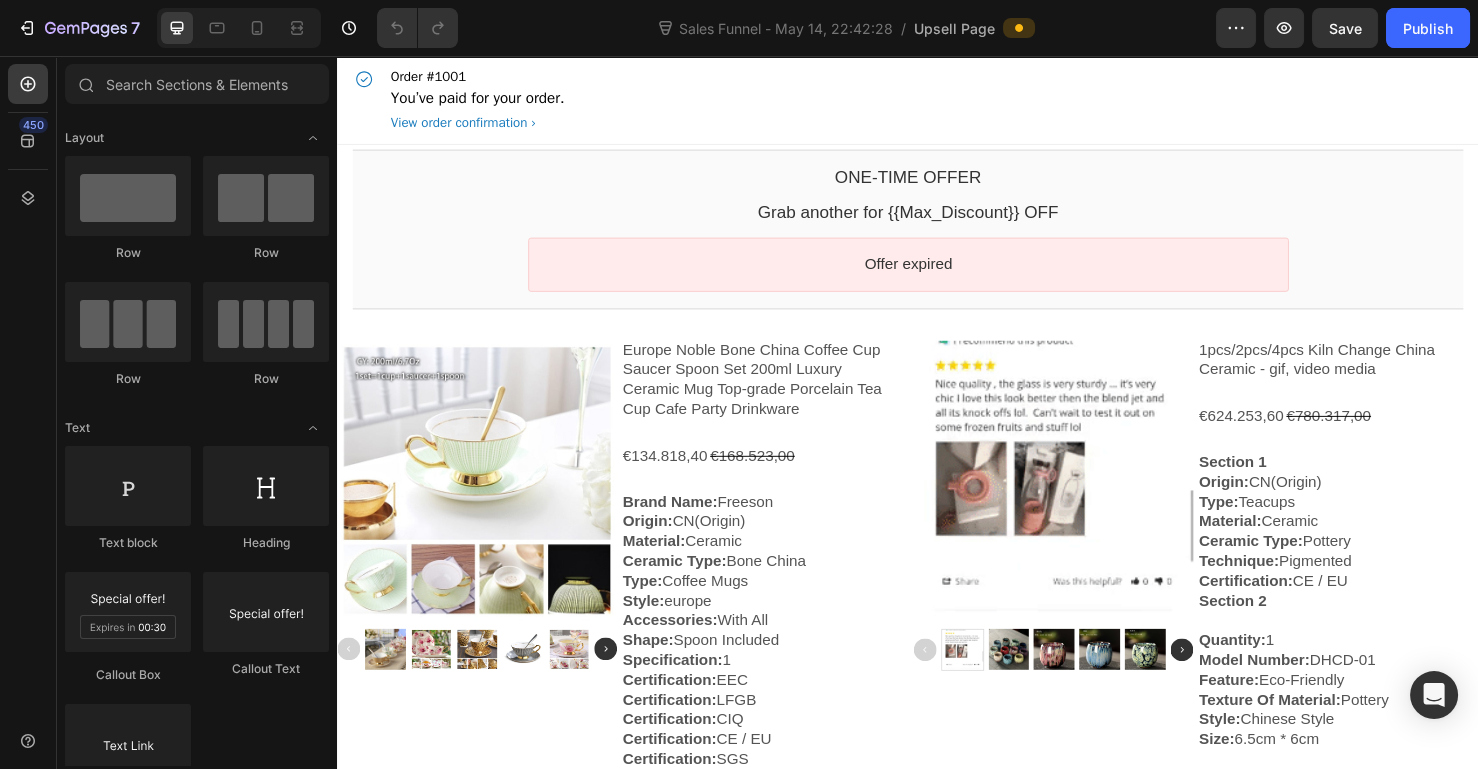 scroll, scrollTop: 0, scrollLeft: 0, axis: both 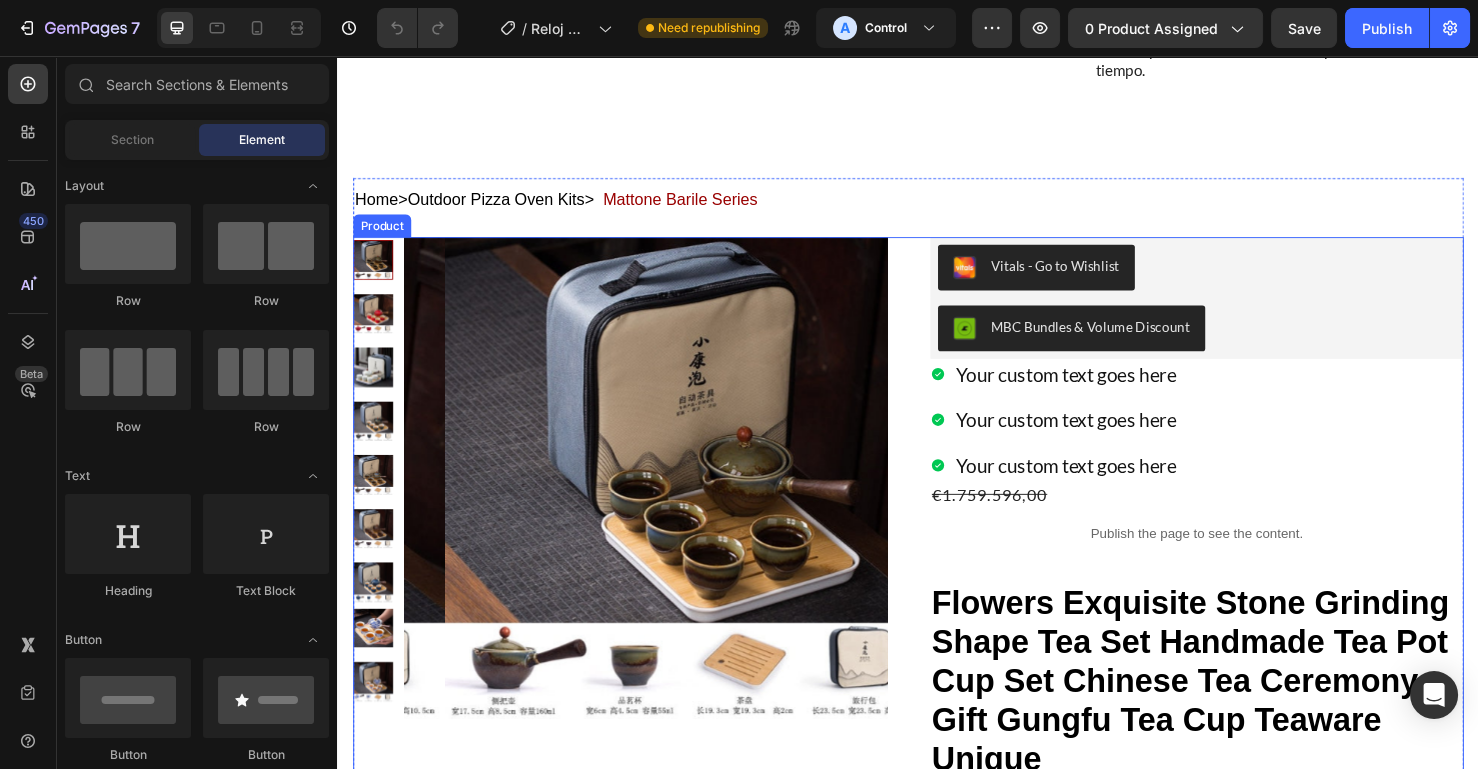 drag, startPoint x: 923, startPoint y: 412, endPoint x: 396, endPoint y: 372, distance: 528.51587 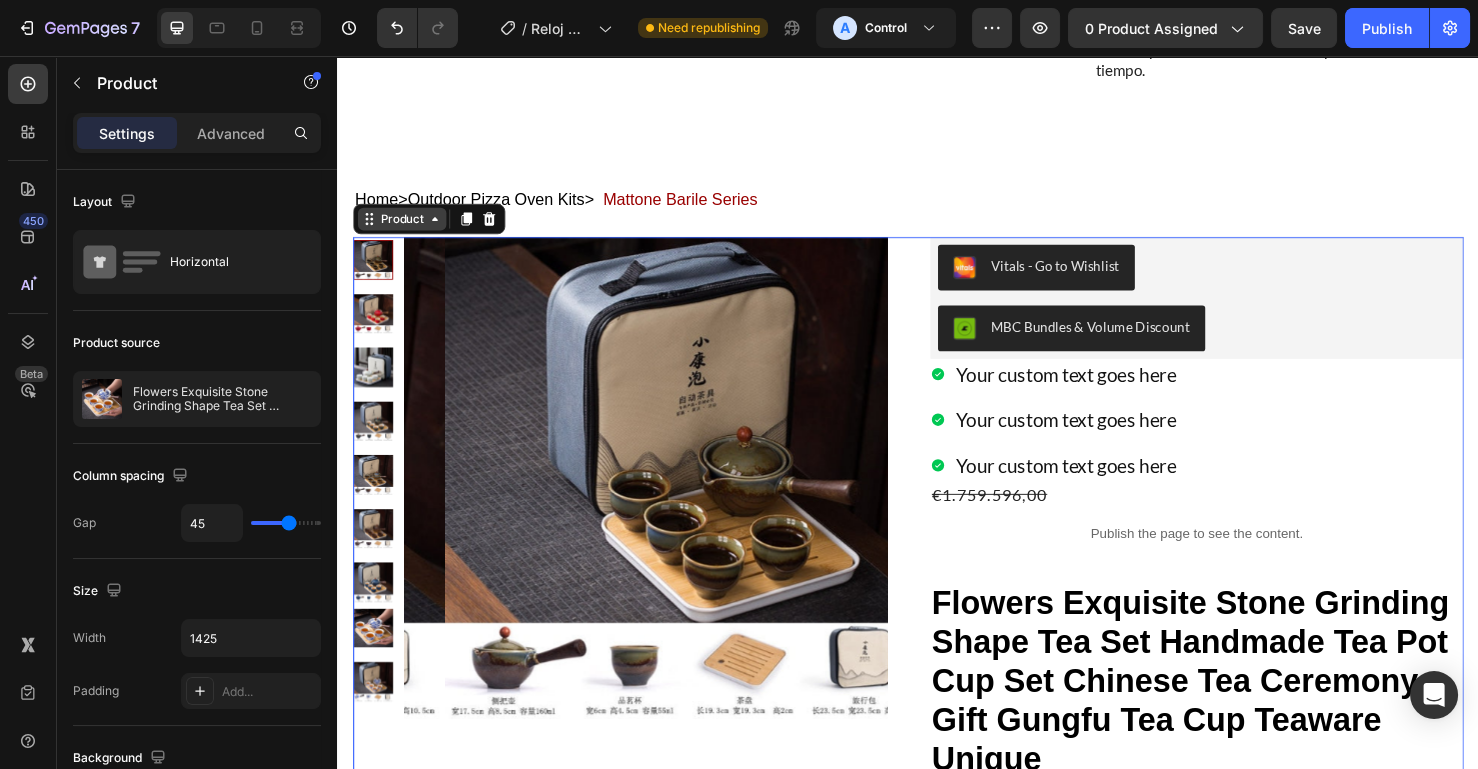 click on "Product" at bounding box center [404, 227] 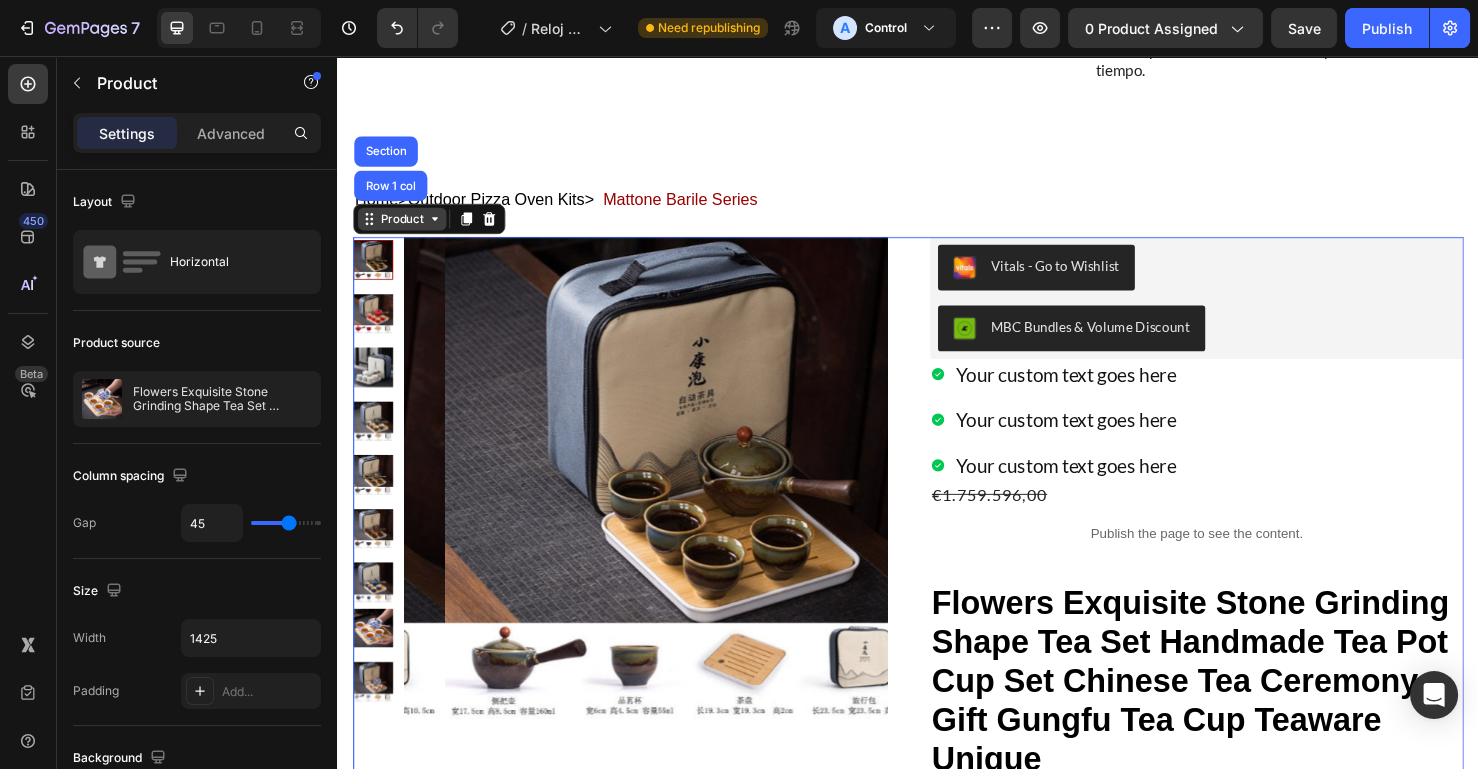 click on "Product" at bounding box center [404, 227] 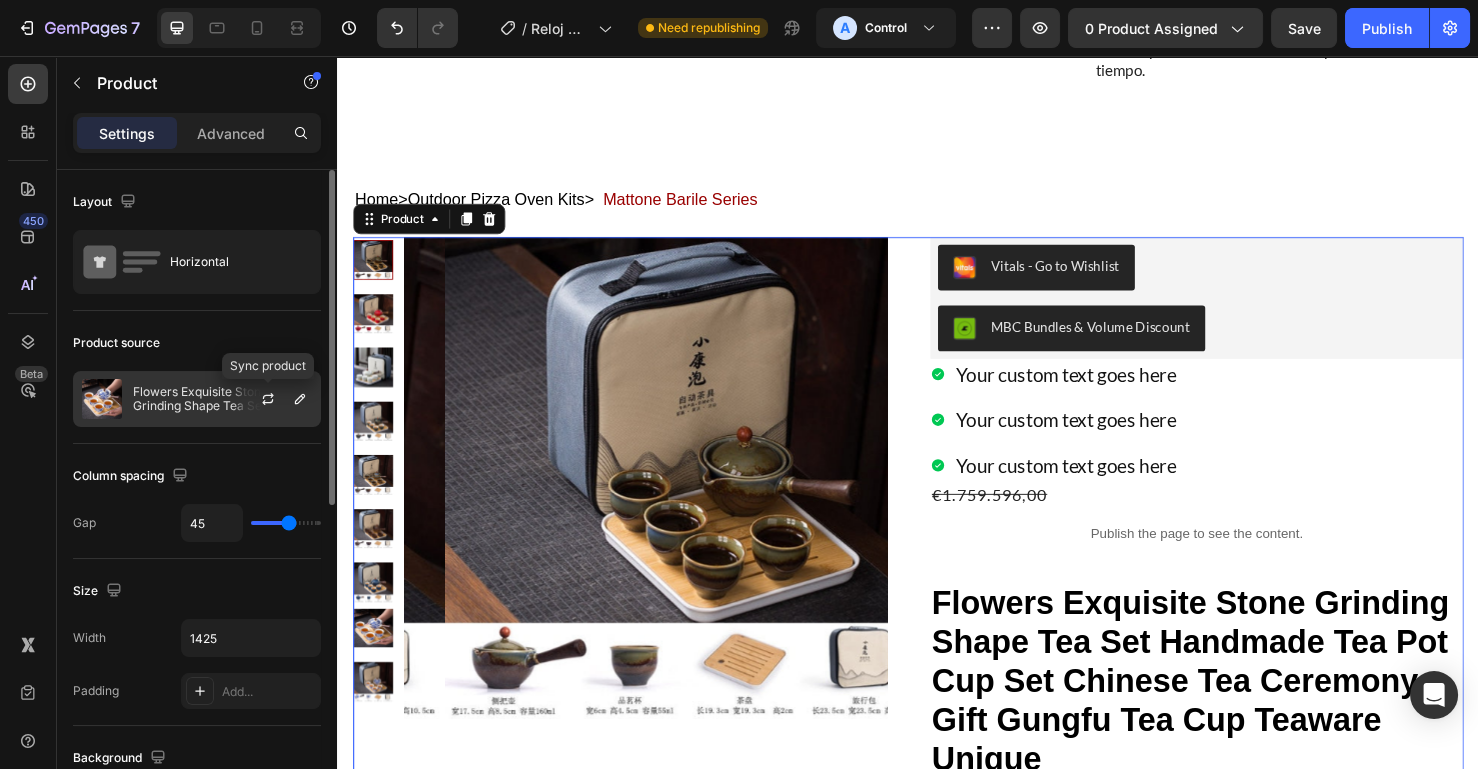 click 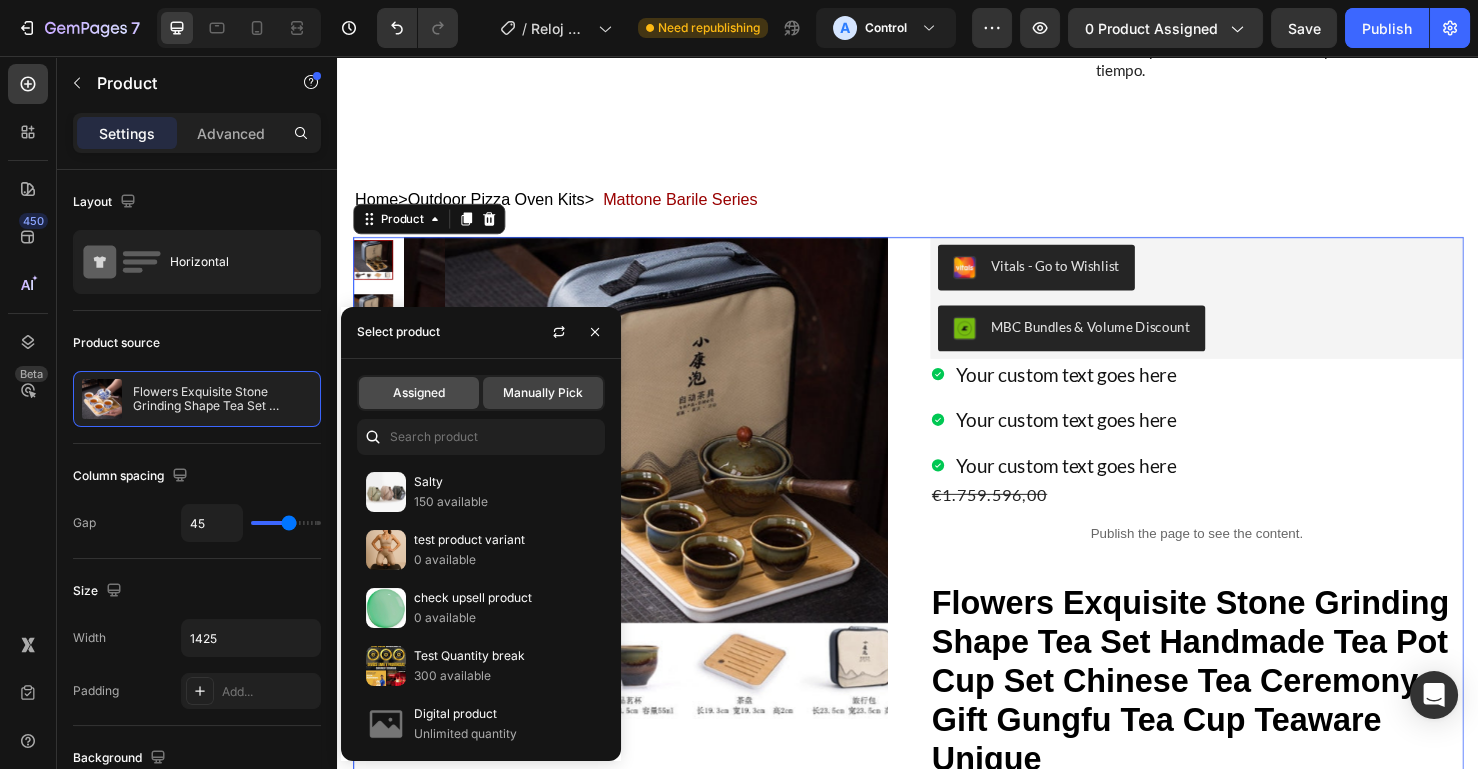 click on "Assigned" 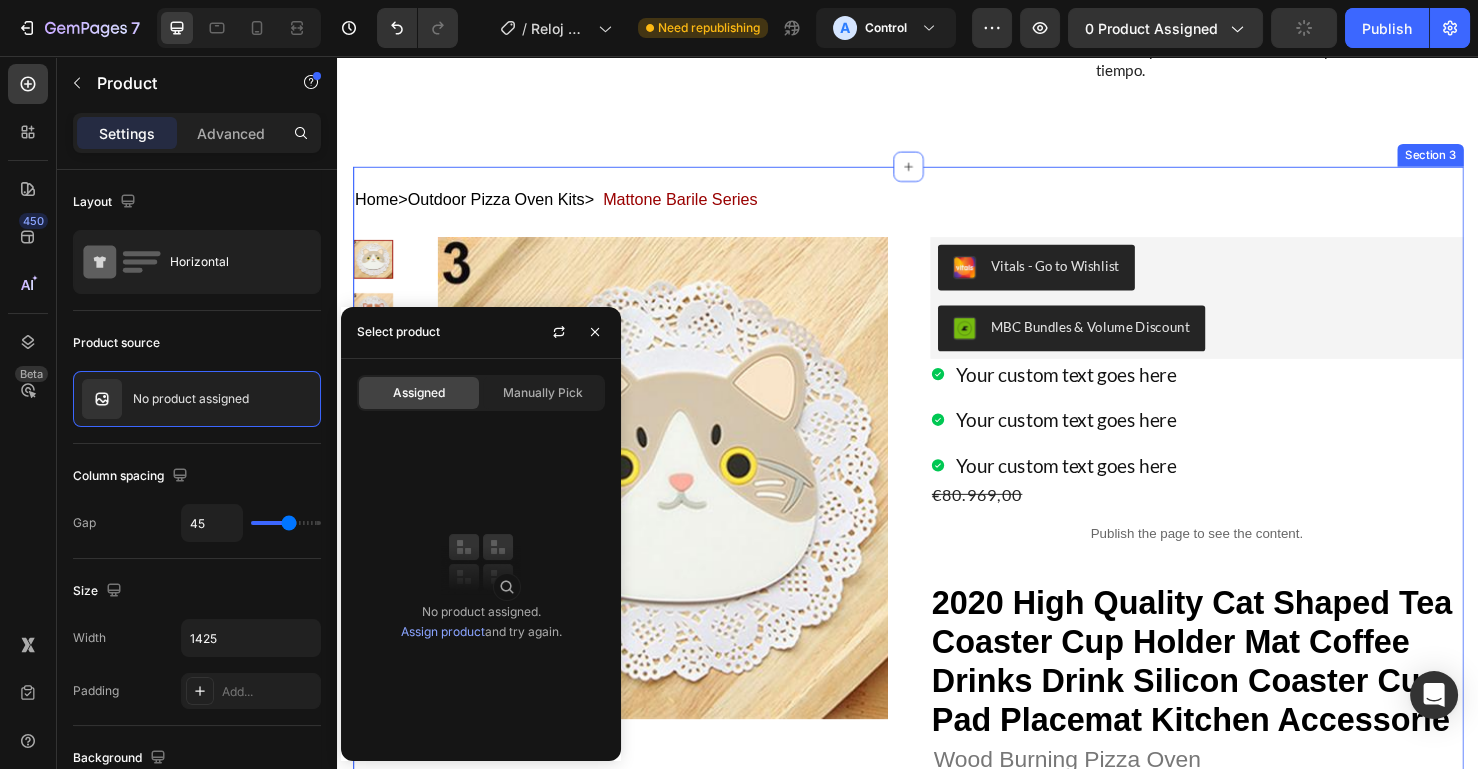 click on "Home   >   Outdoor Pizza Oven Kits   >    Mattone Barile Series Text Block Home   >    Outdoor Pizza Oven Kits   >     Mattone Barile Series Text Block Home   >    Outdoor Pizza Oven Kits   >     Mattone Barile Series Text Block Product Images Loox - Reviews widget Loox Product Images Vitals - Go to Wishlist Vitals MBC Bundles & Volume Discount MBC Bundles & Volume Discount Your custom text goes here Your custom text goes here Your custom text goes here Item List €80.969,00 Product Price Product Price
Publish the page to see the content.
Custom Code 2020  high quality cat shaped tea coaster cup holder mat coffee drinks drink silicon coaster cup pad placemat kitchen accessorie Product Title mizza oven kit Heading tizza oven kit package 3 pizza oven kit is a masterpiece of classic barrel design that  Heading Row Wood Burning Pizza Oven Heading Image   Buy Now, Pay Later with Affirm Text Block Row Image   In Stock!   Row Row" at bounding box center [937, 1466] 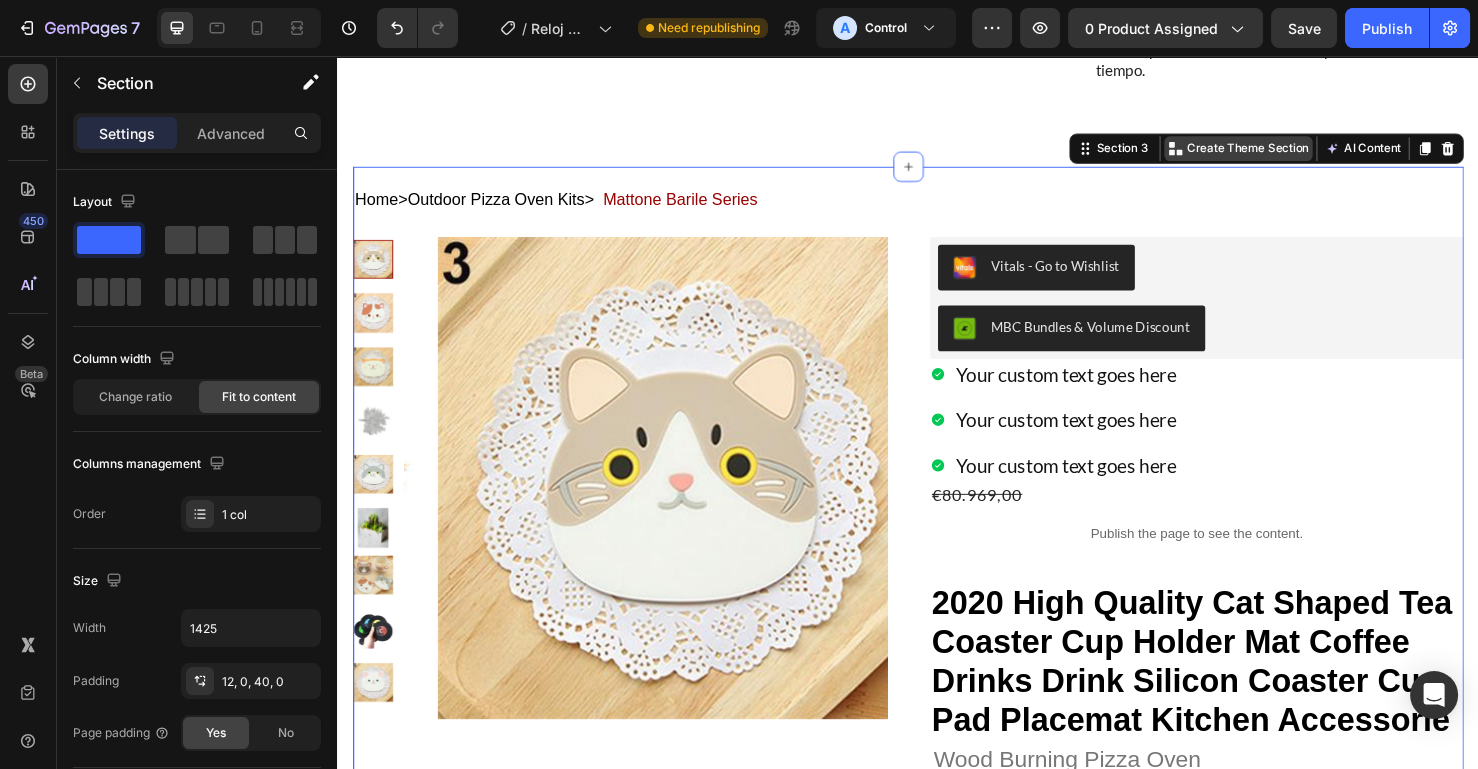 click on "Create Theme Section" at bounding box center (1294, 153) 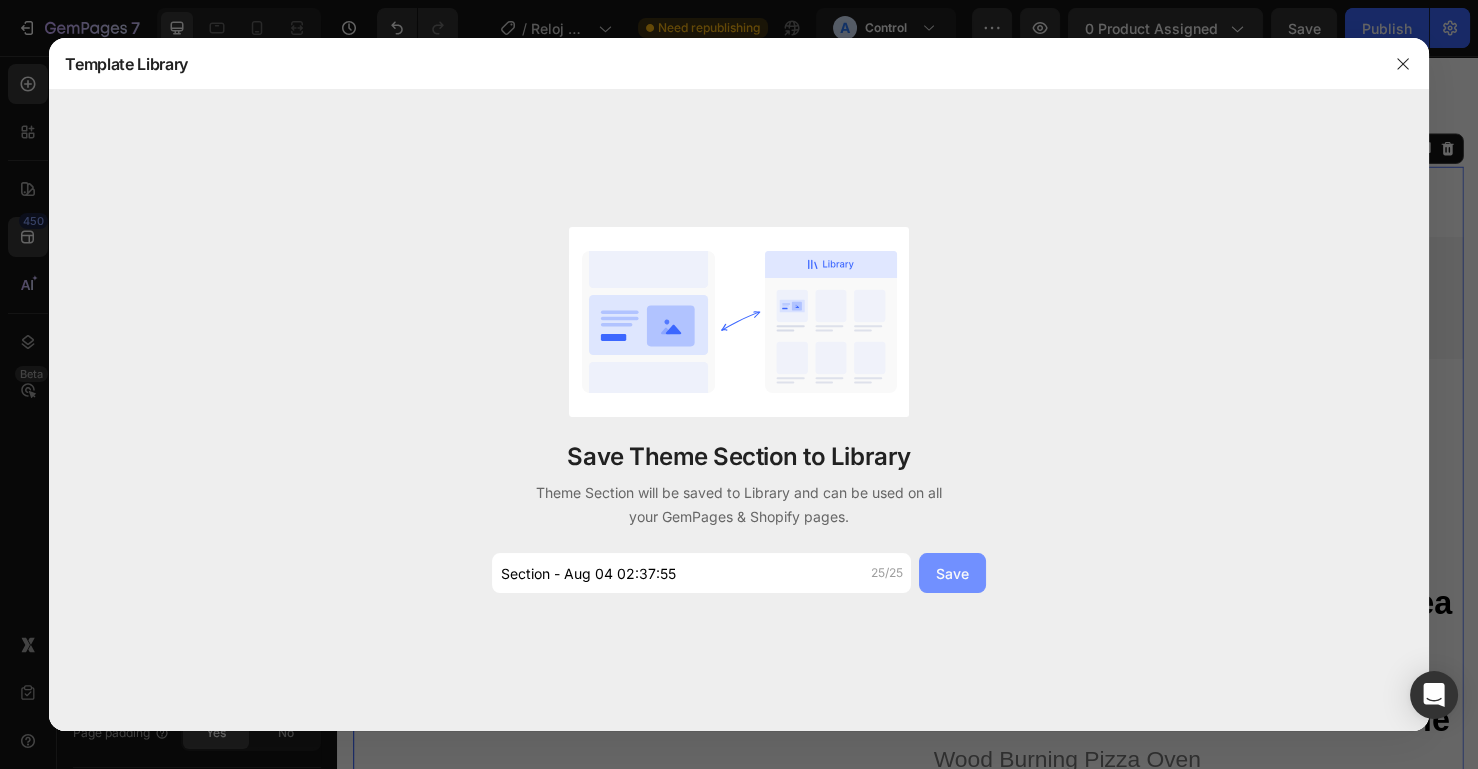 click on "Save" at bounding box center [952, 573] 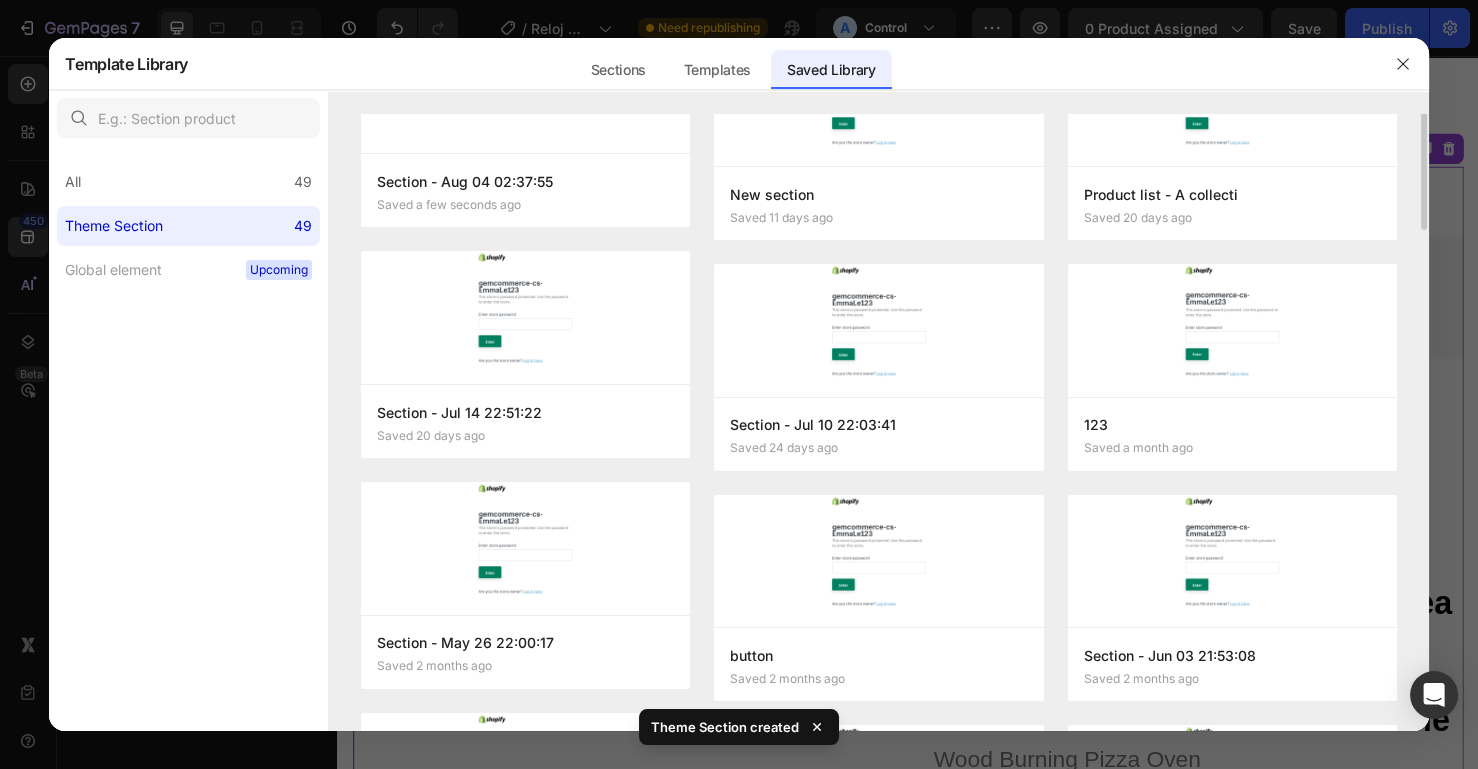 scroll, scrollTop: 0, scrollLeft: 0, axis: both 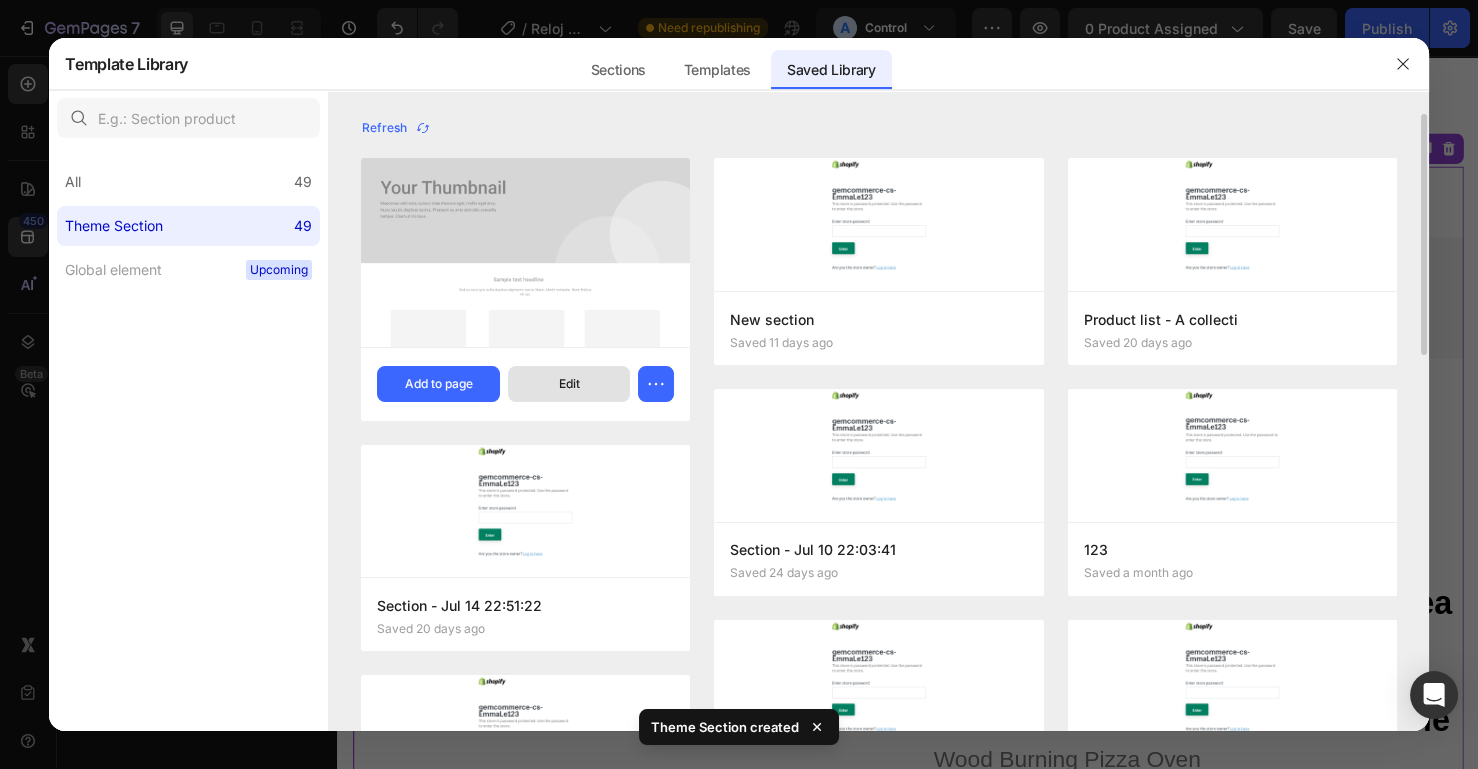 click on "Edit" at bounding box center [569, 384] 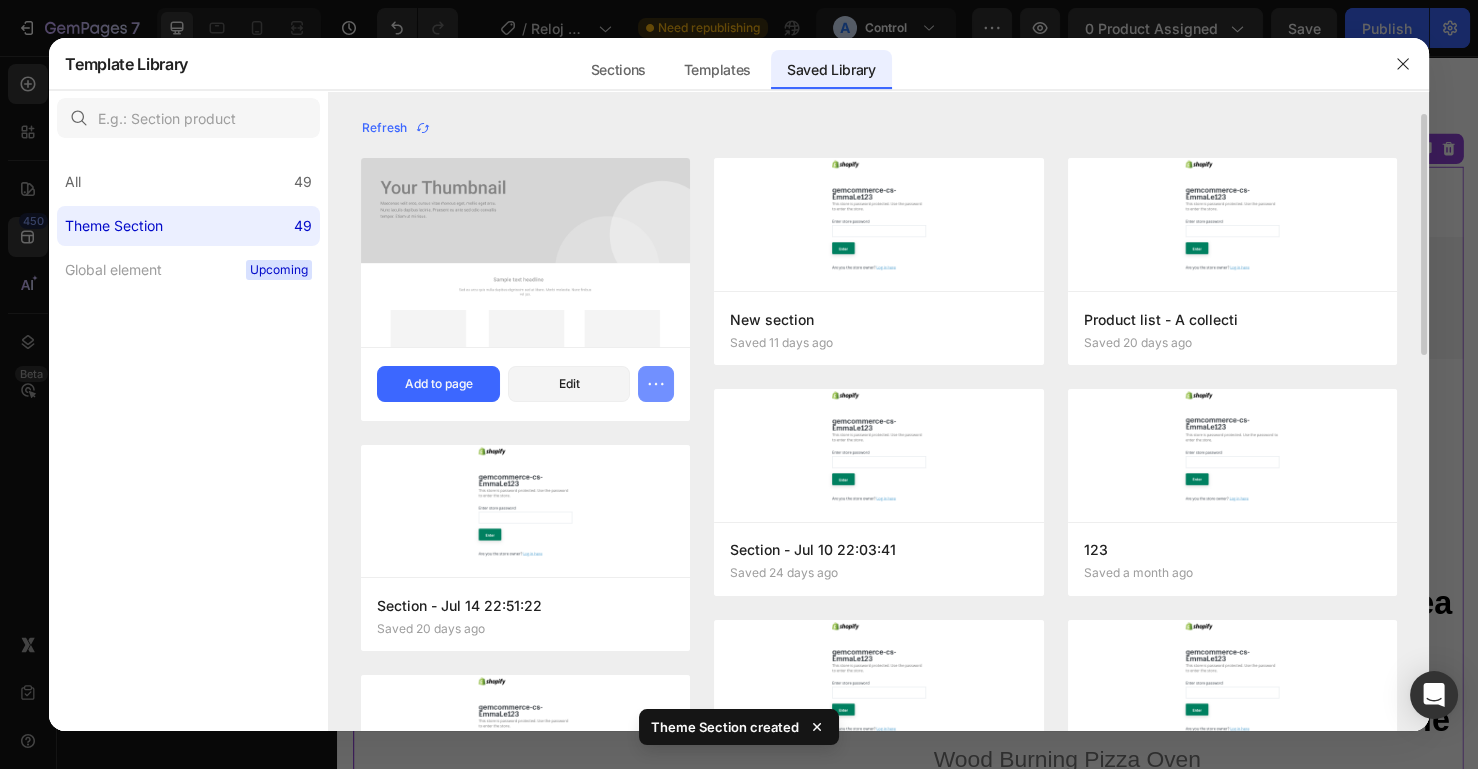 click 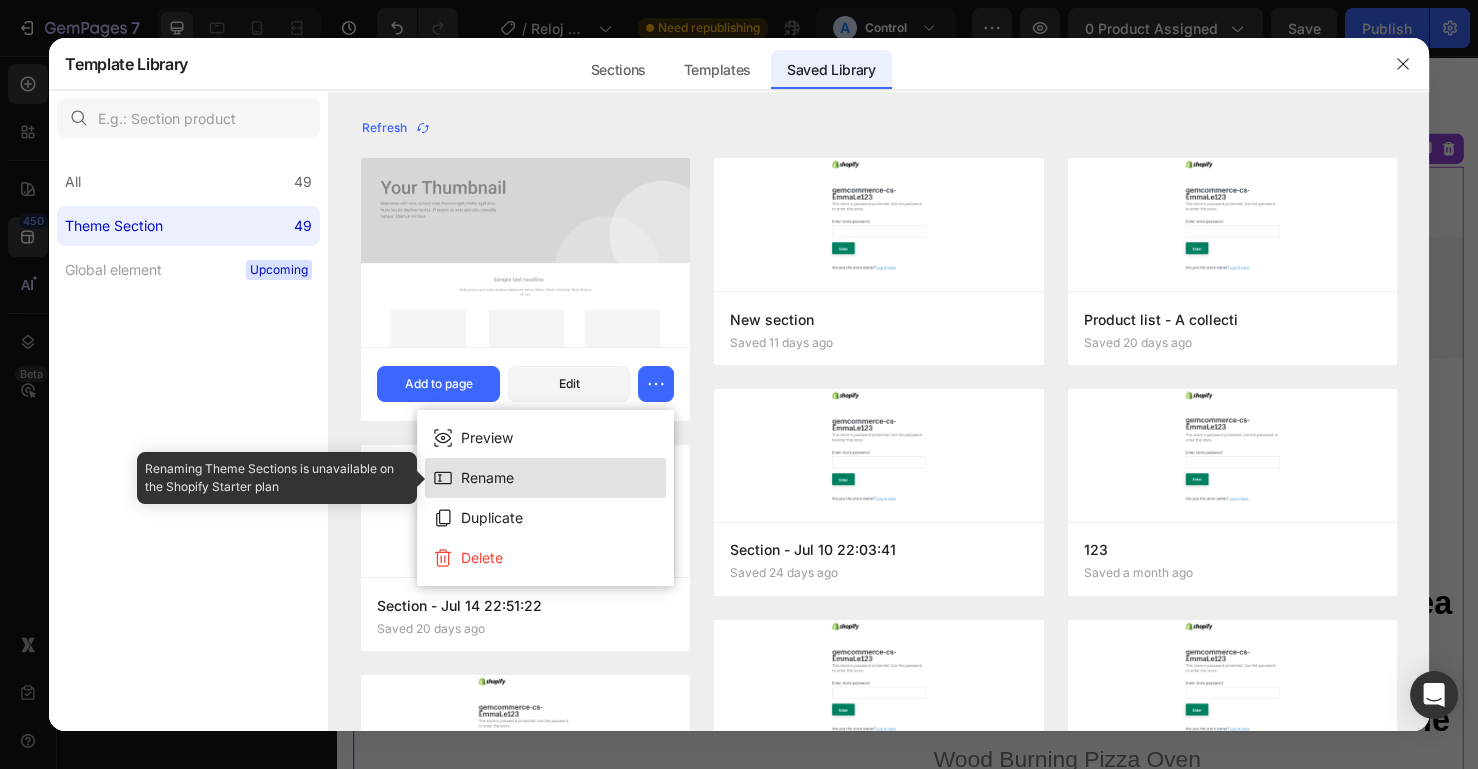 click on "Rename" at bounding box center (487, 478) 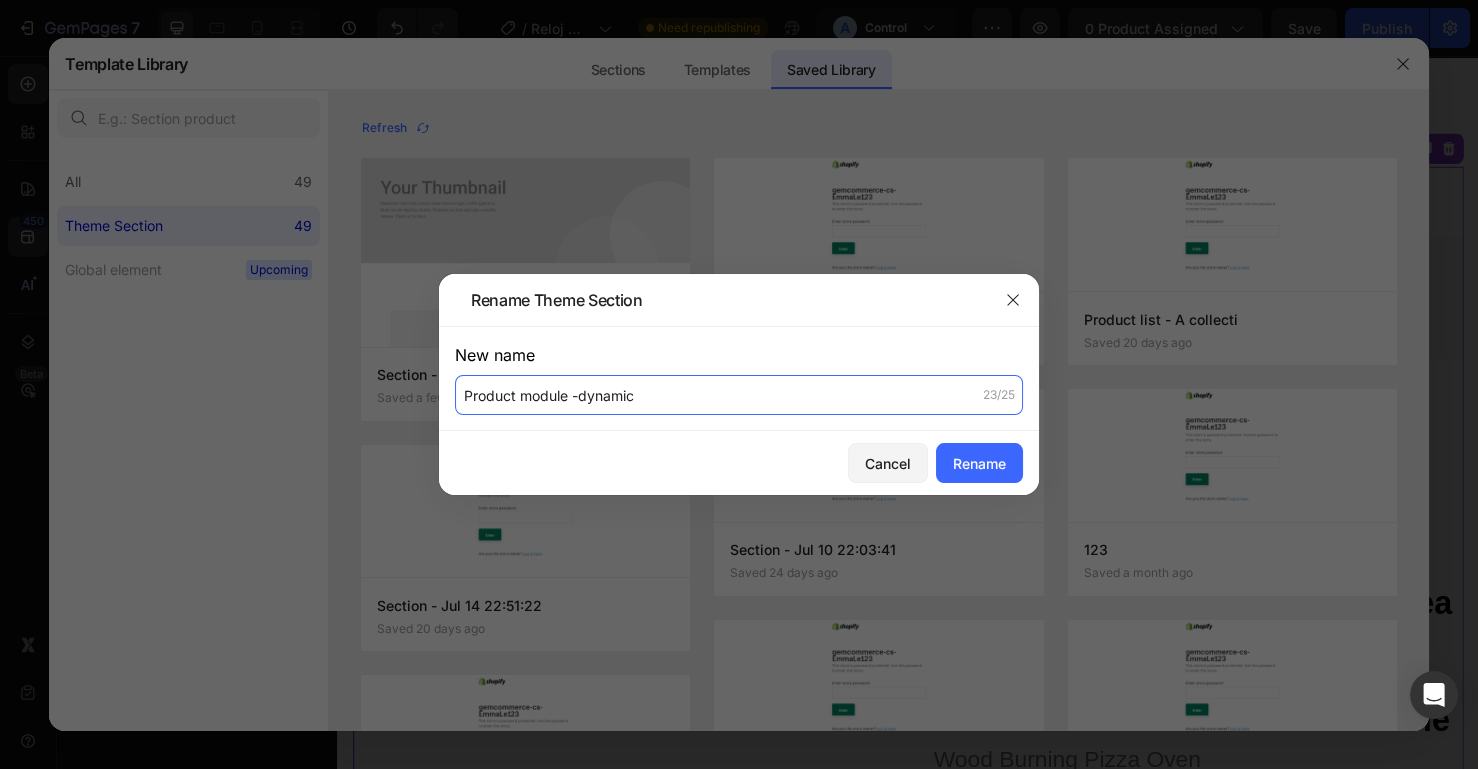 type on "Product module -dynamic" 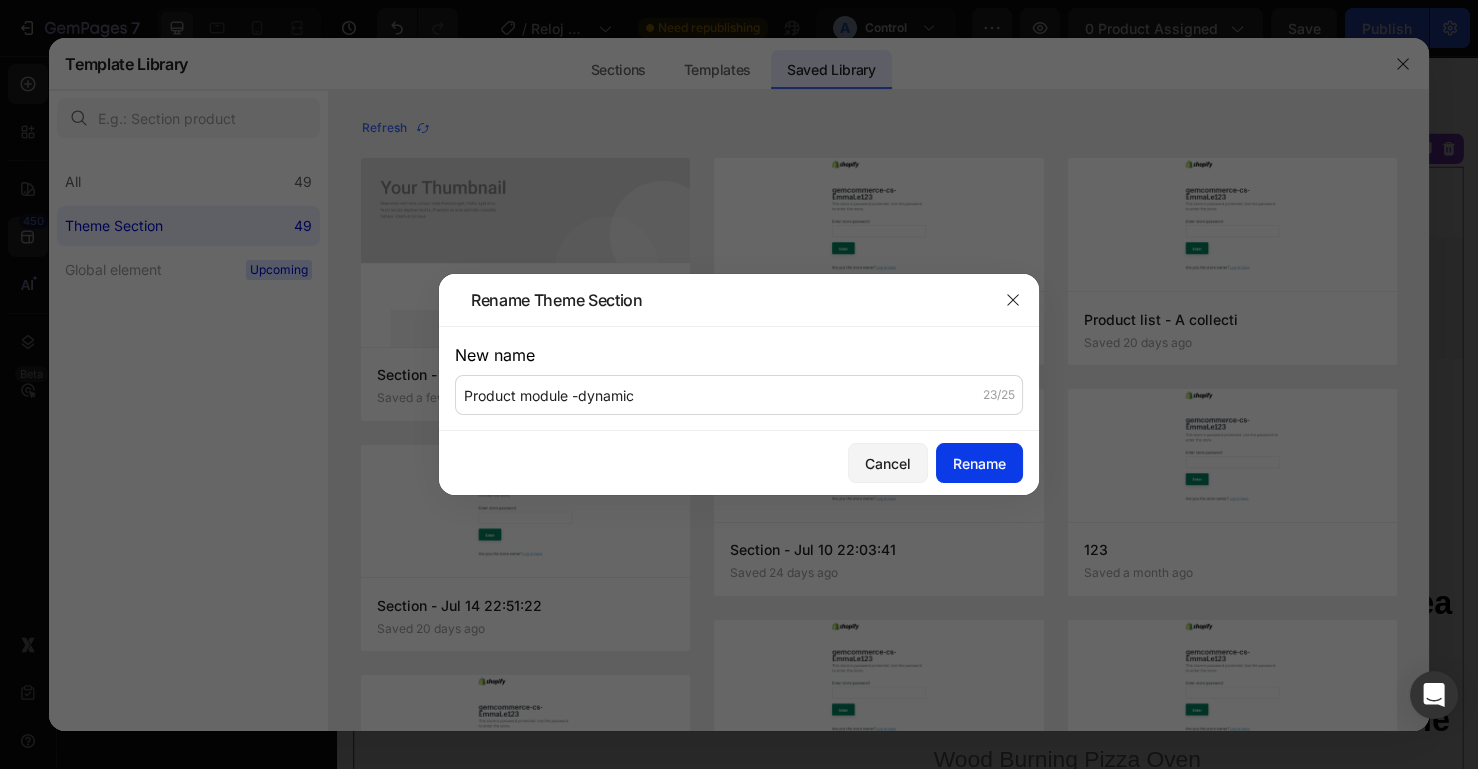 click on "Rename" 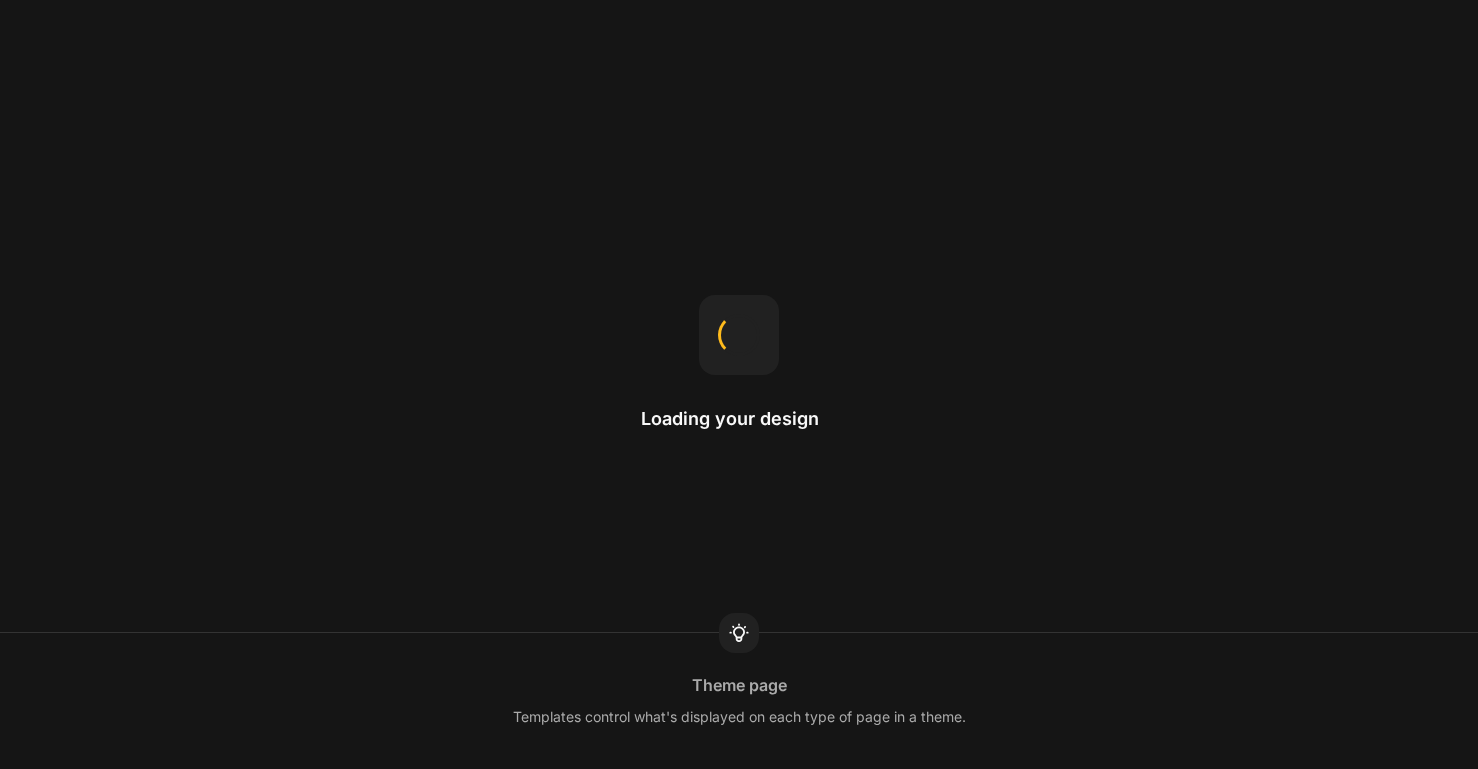 scroll, scrollTop: 0, scrollLeft: 0, axis: both 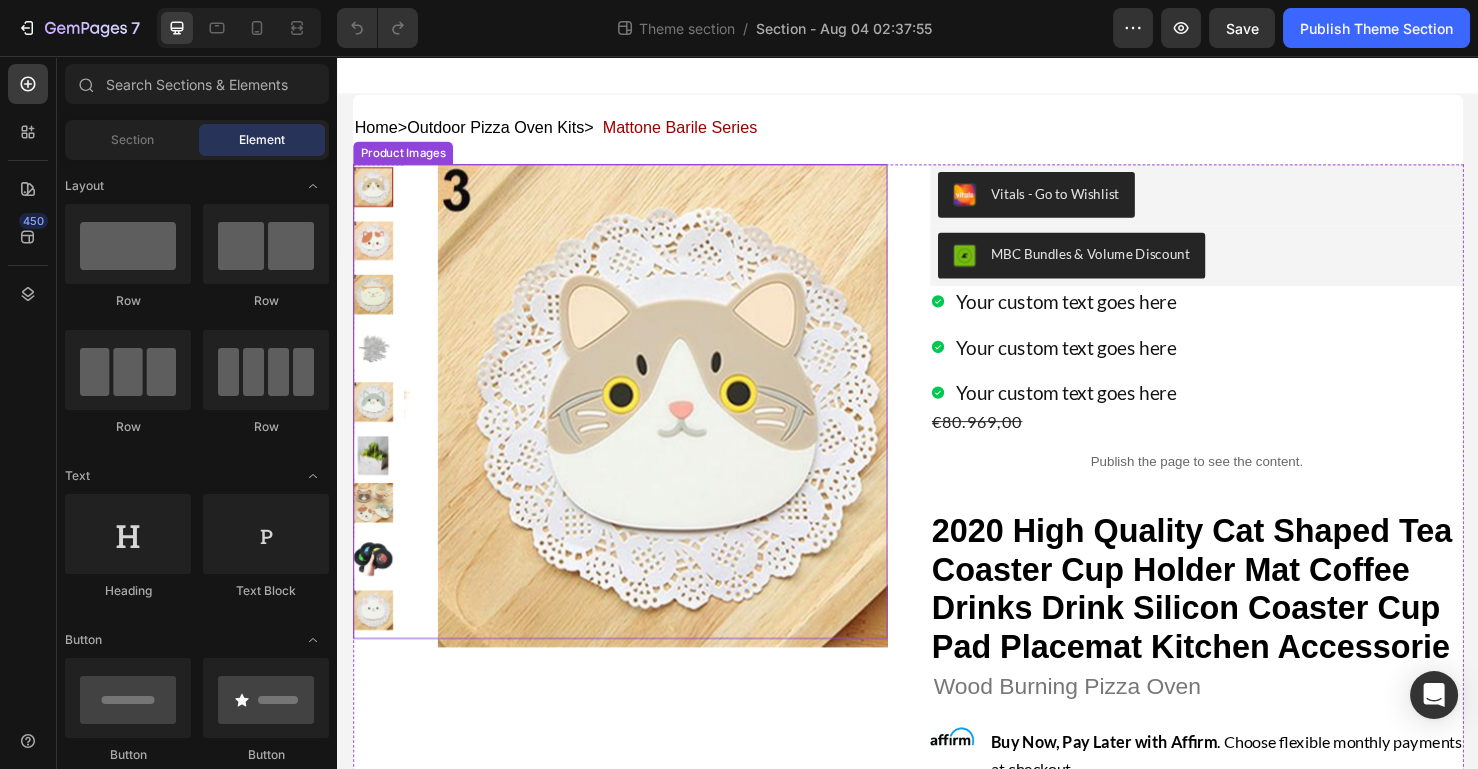 click at bounding box center (694, 423) 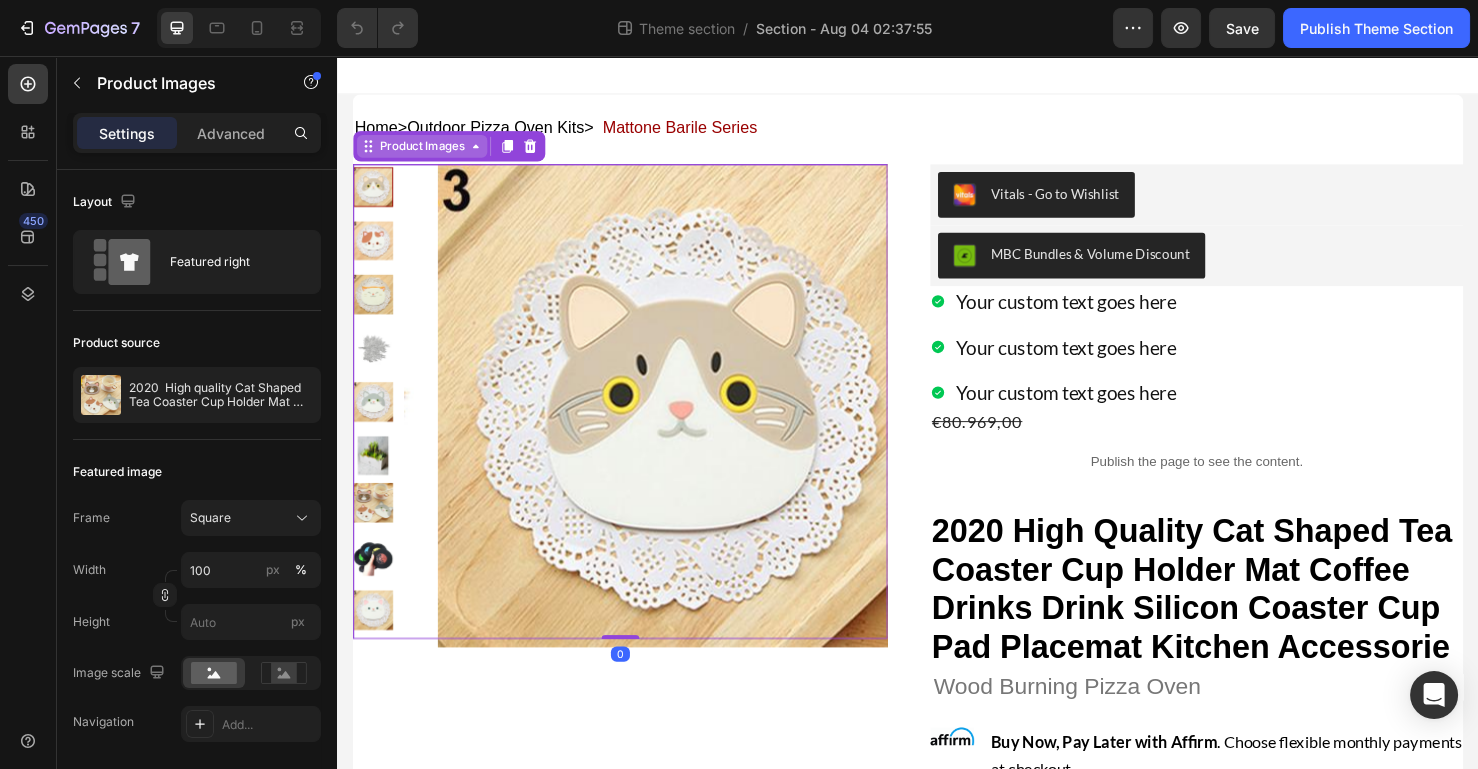 click on "Product Images" at bounding box center (425, 151) 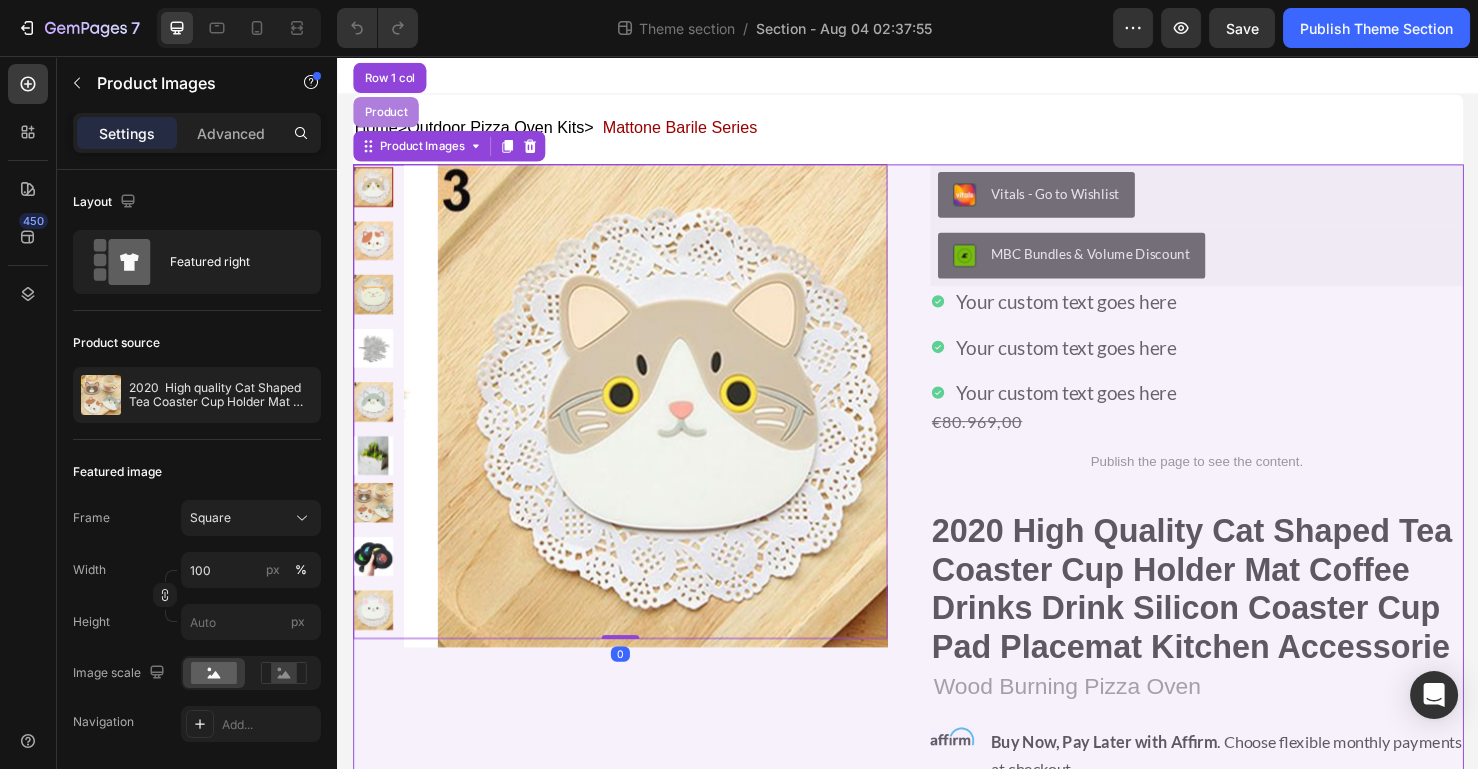 click on "Product" at bounding box center (387, 115) 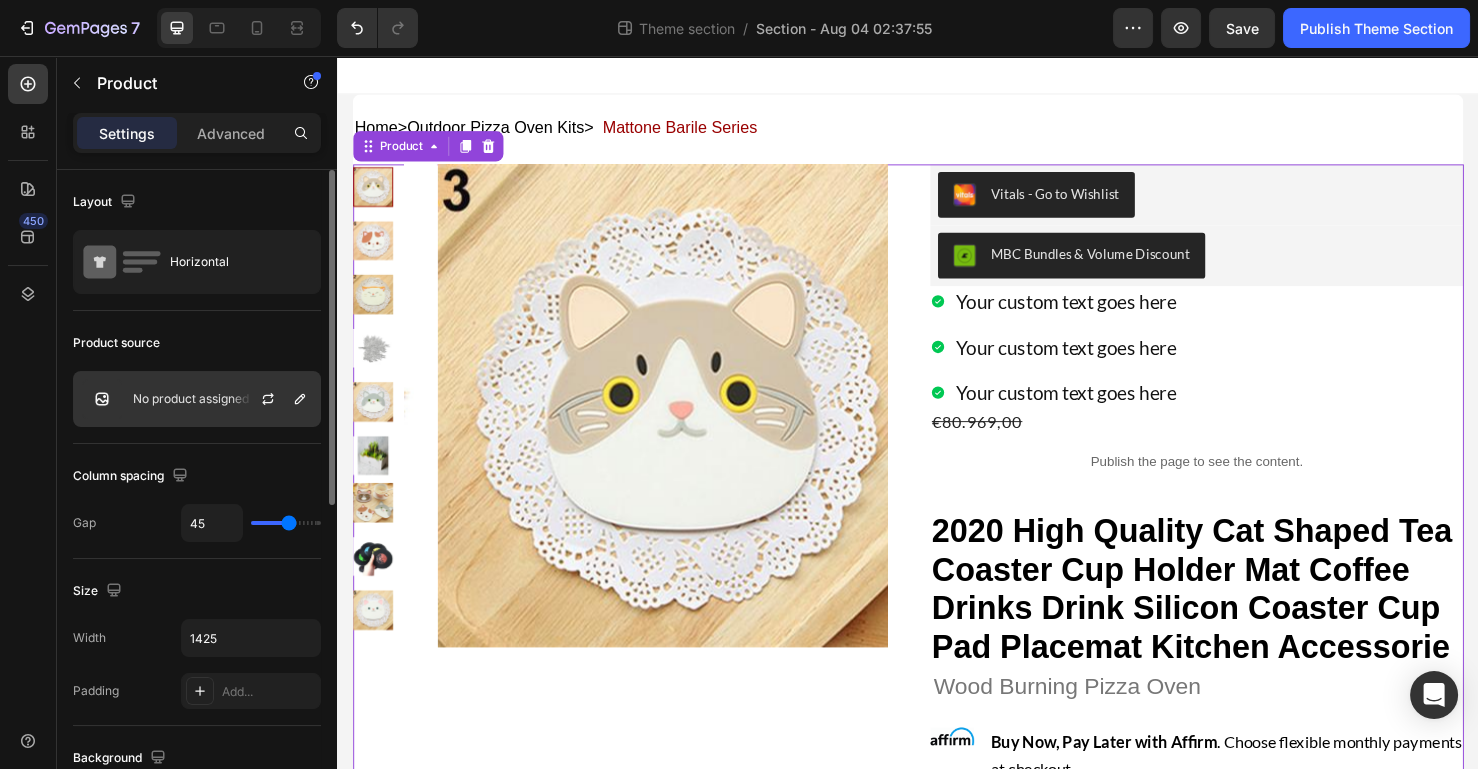 click on "No product assigned" 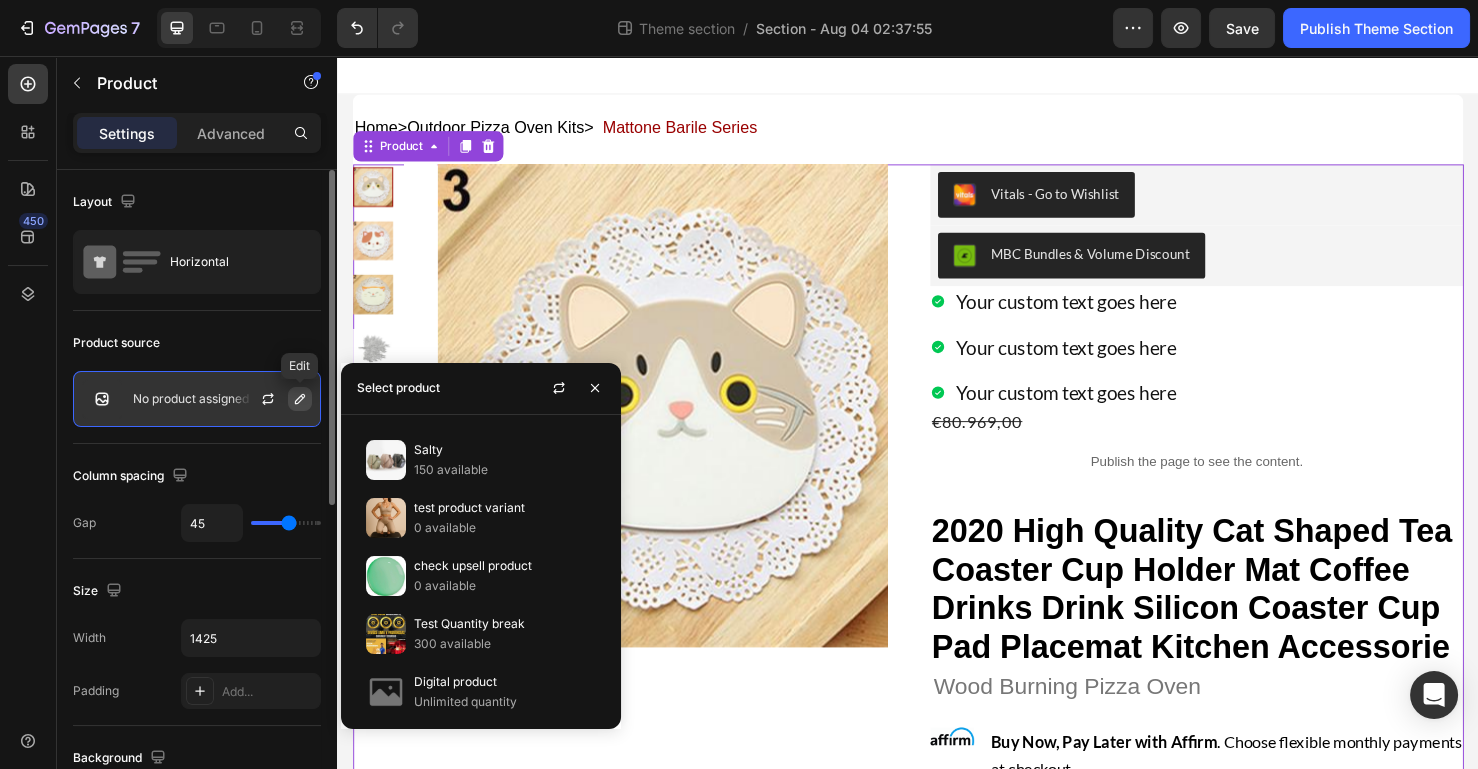 click 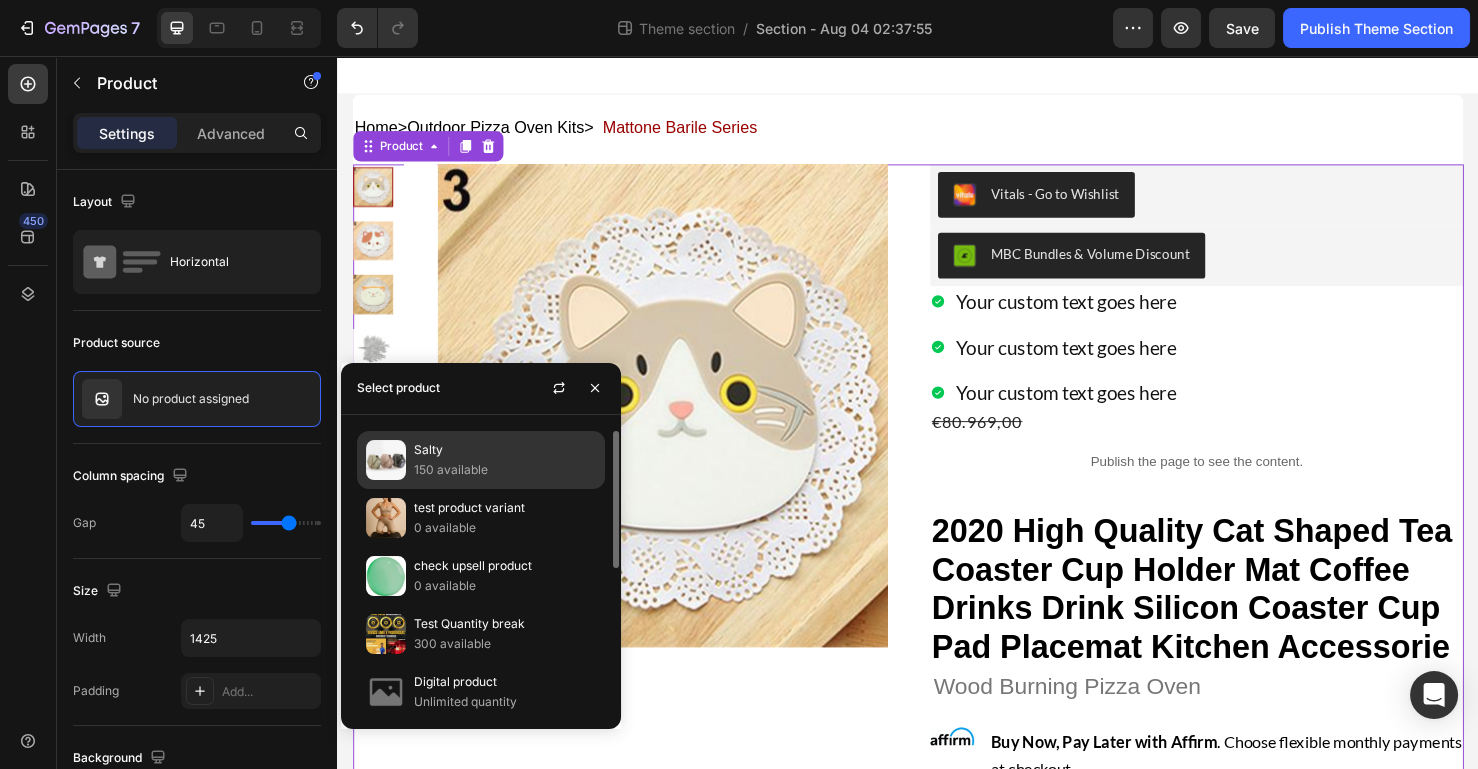 click on "150 available" at bounding box center (505, 470) 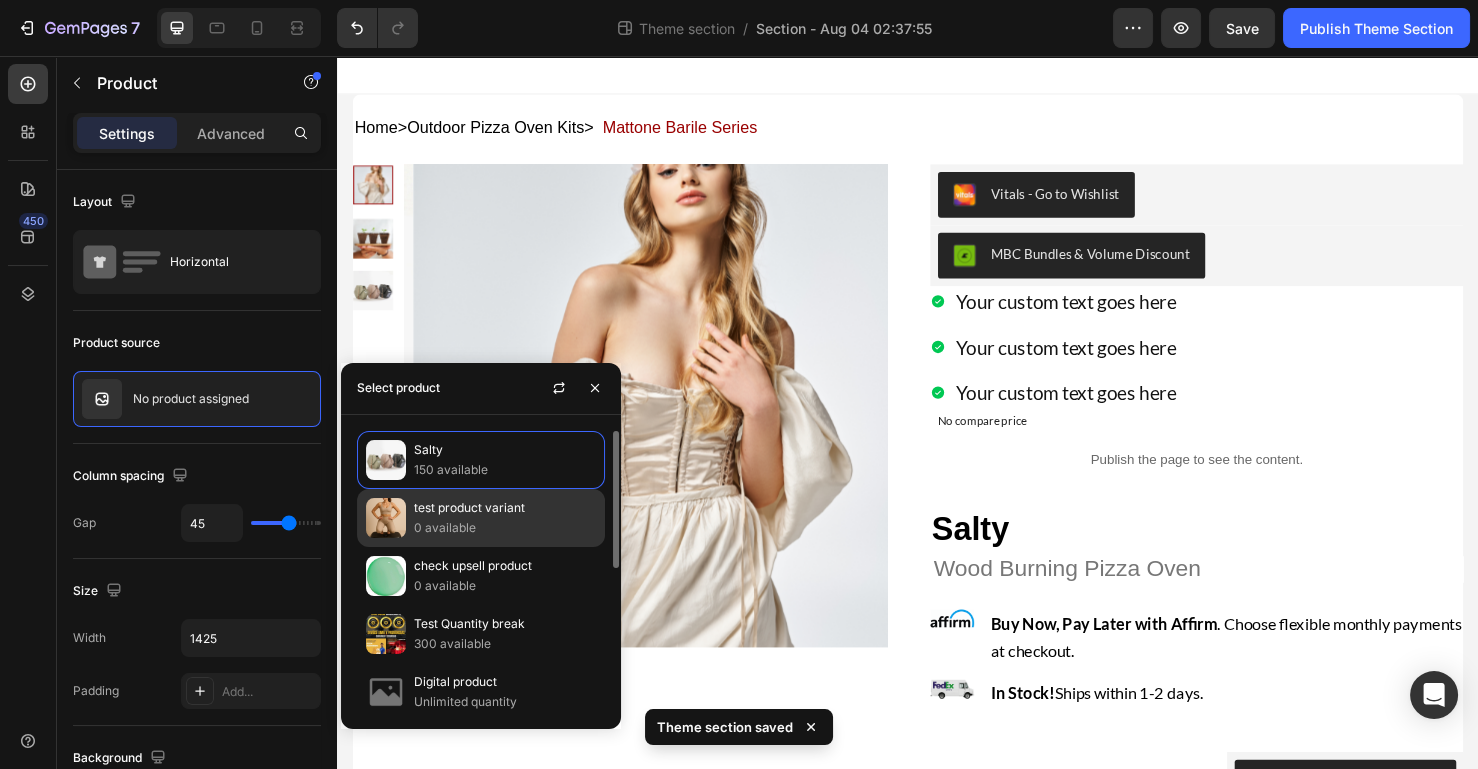click on "test product variant" at bounding box center [505, 508] 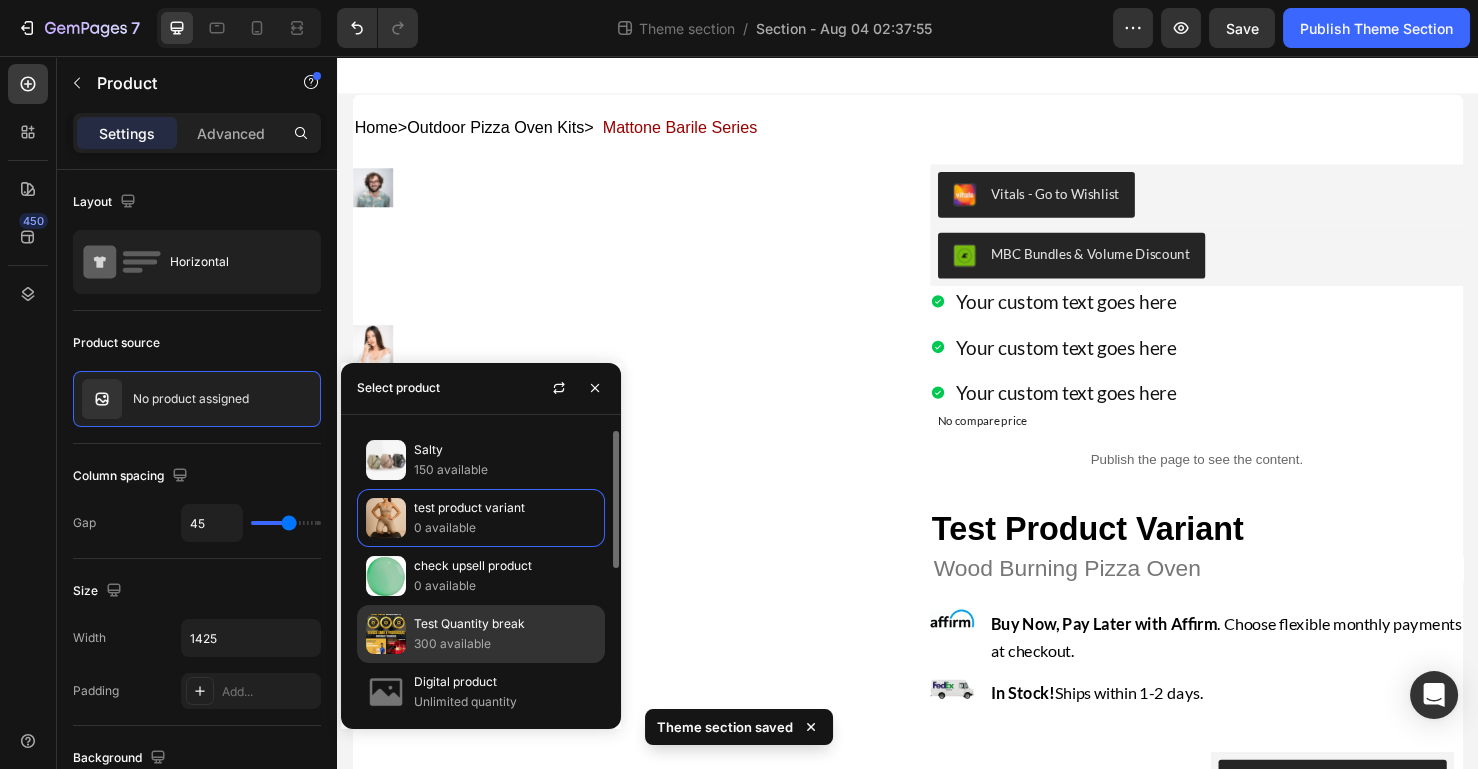 scroll, scrollTop: 125, scrollLeft: 0, axis: vertical 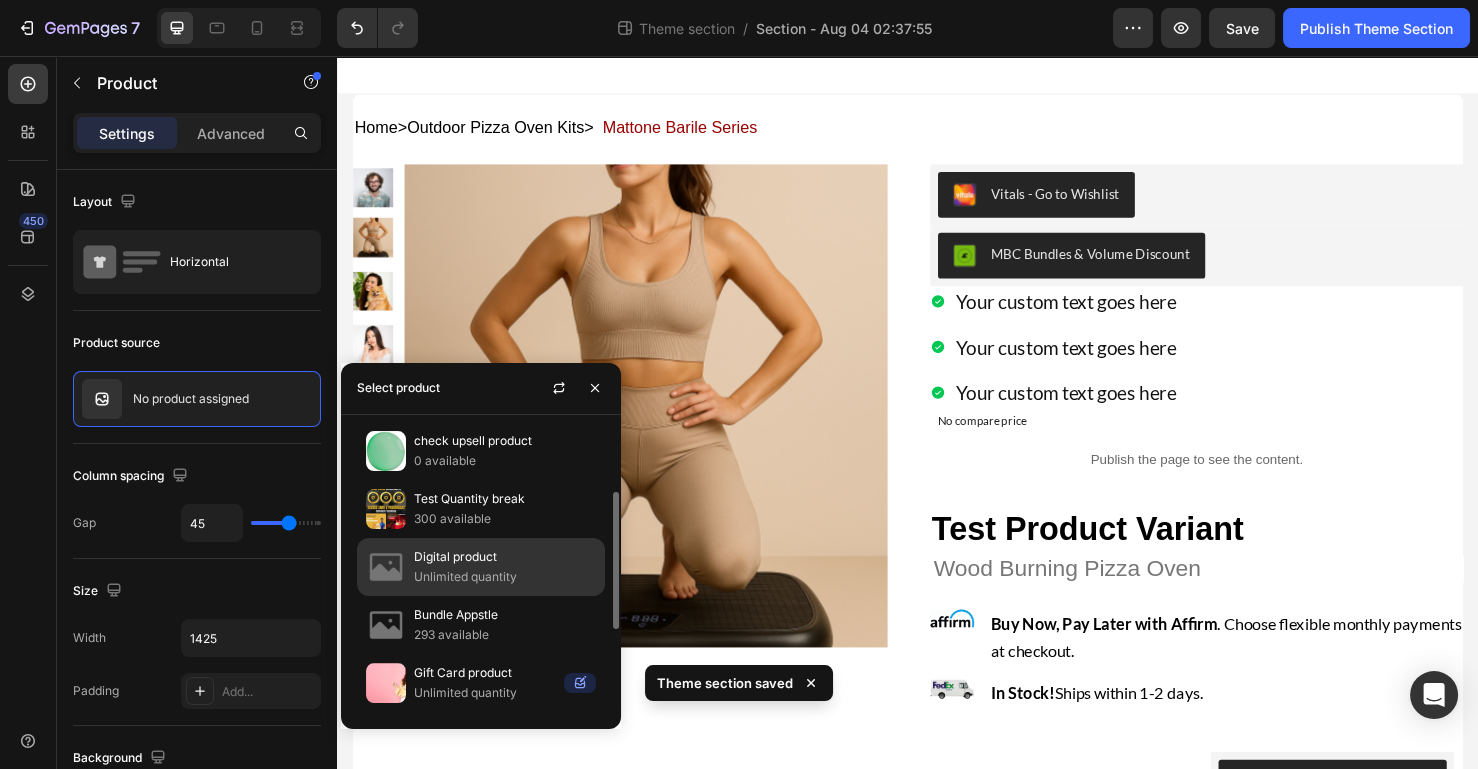 click on "Digital product Unlimited quantity" 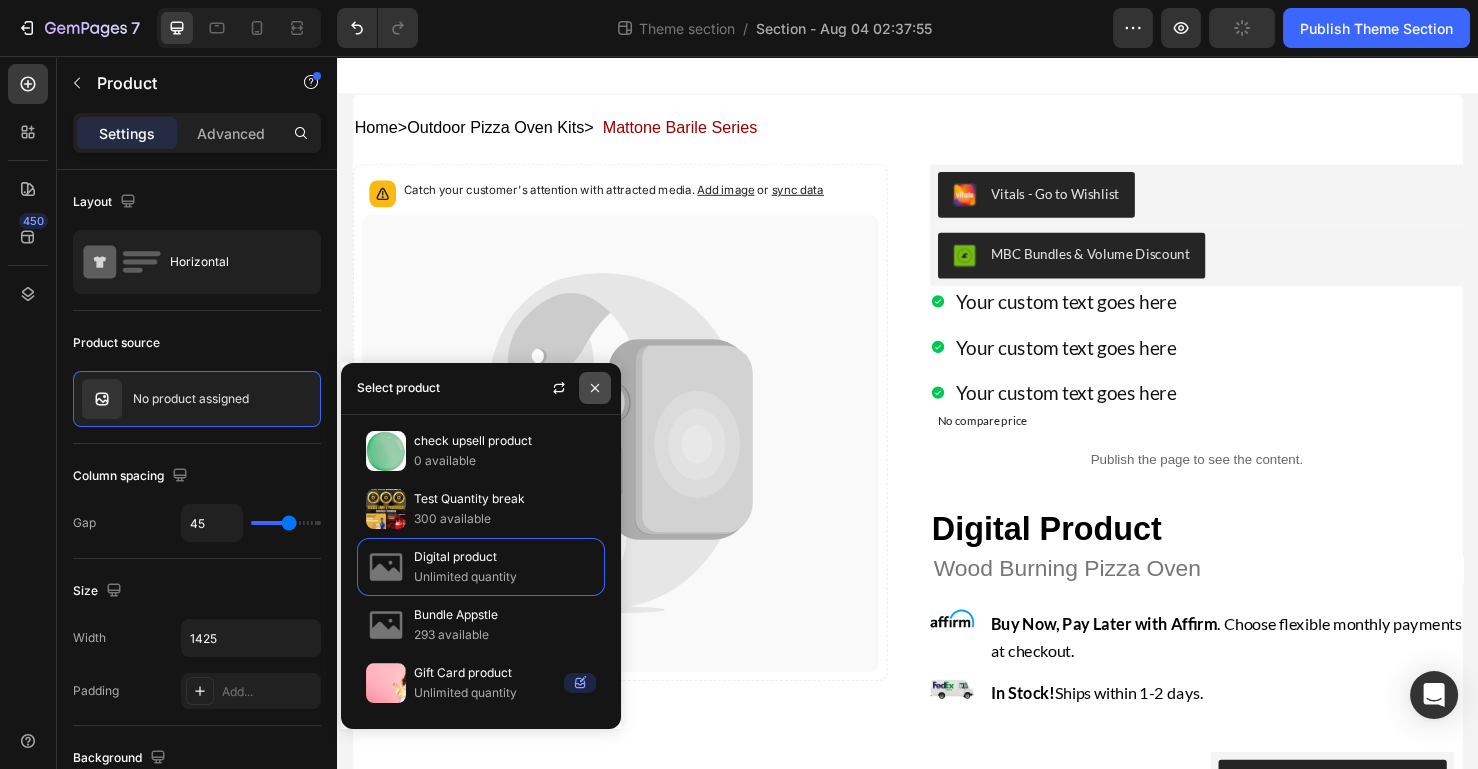 click 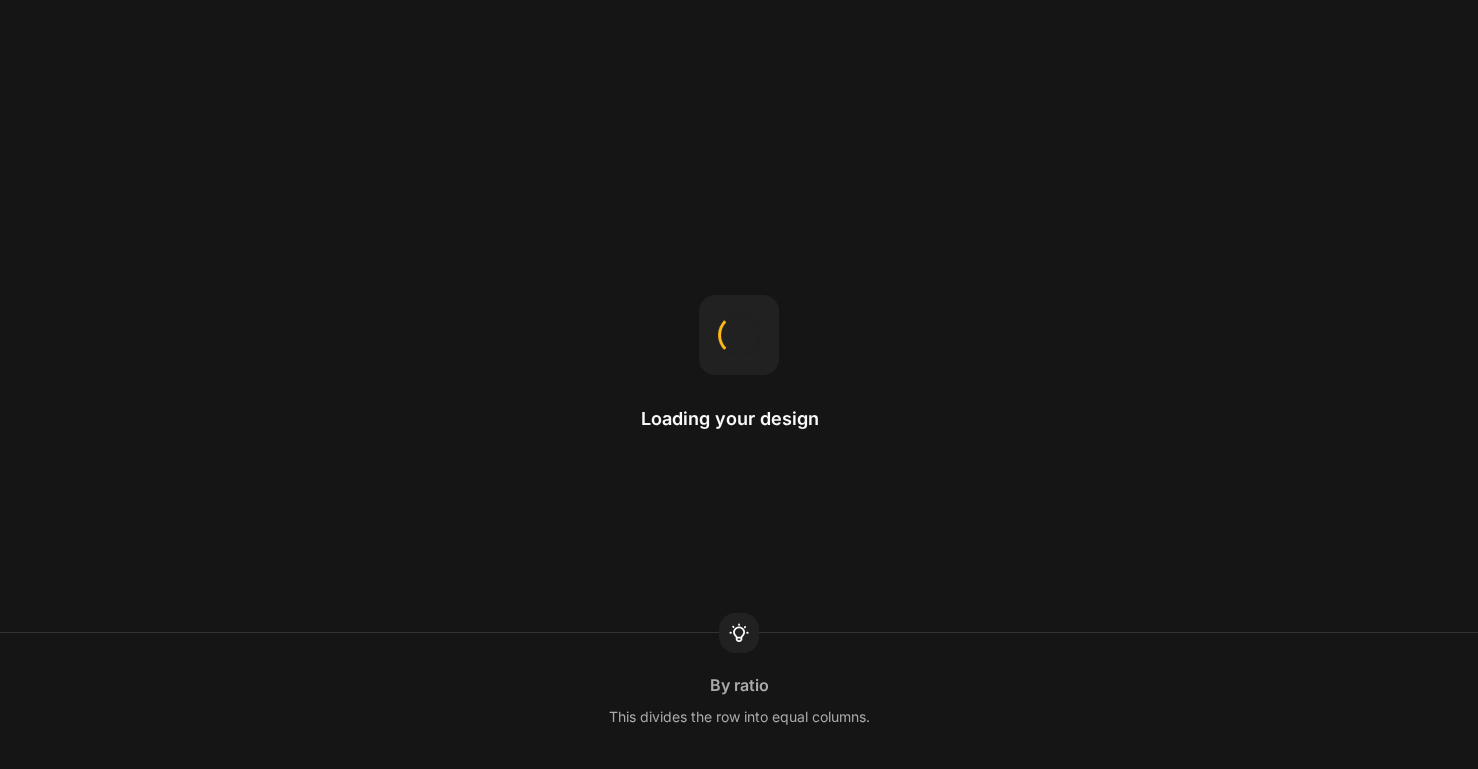 scroll, scrollTop: 0, scrollLeft: 0, axis: both 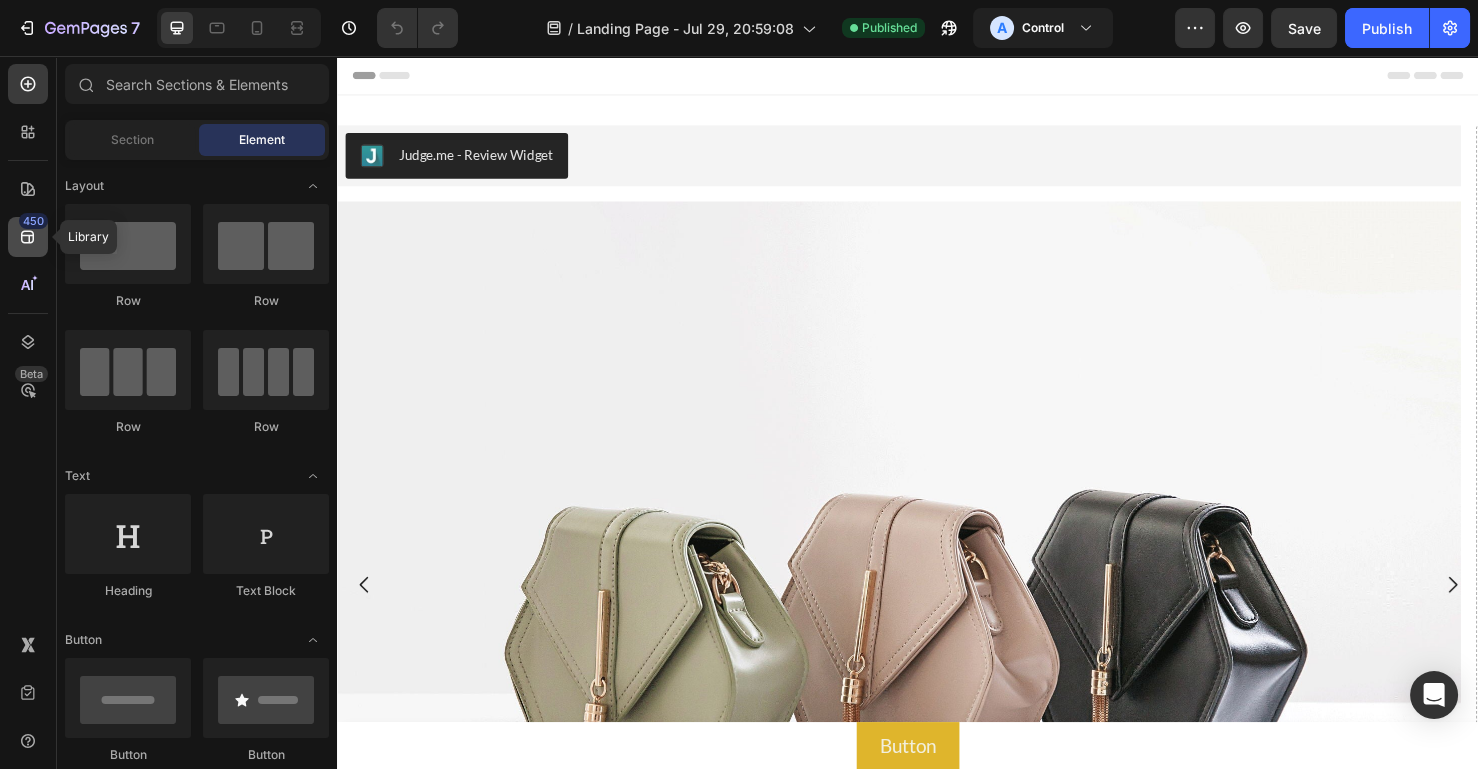 click on "450" at bounding box center [33, 221] 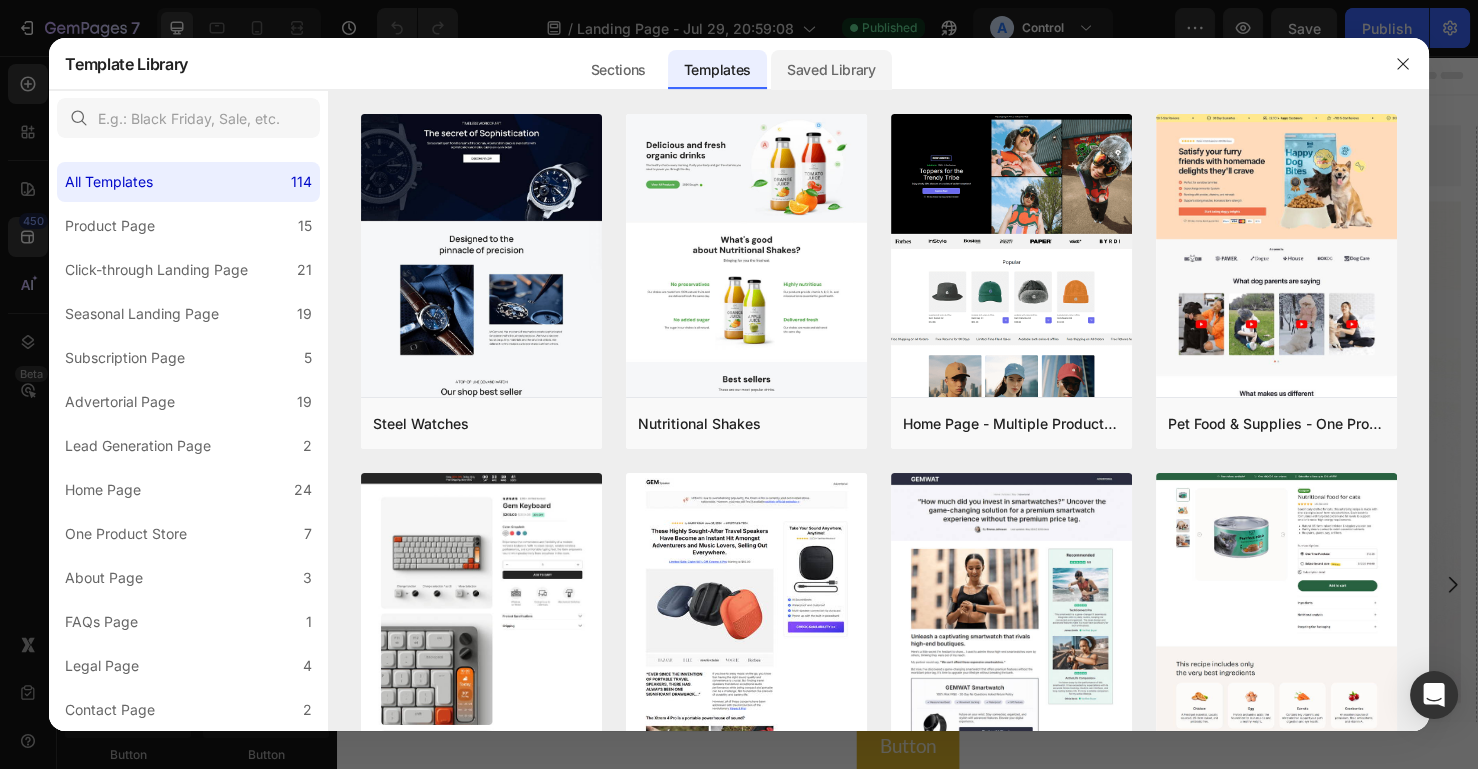 click on "Saved Library" 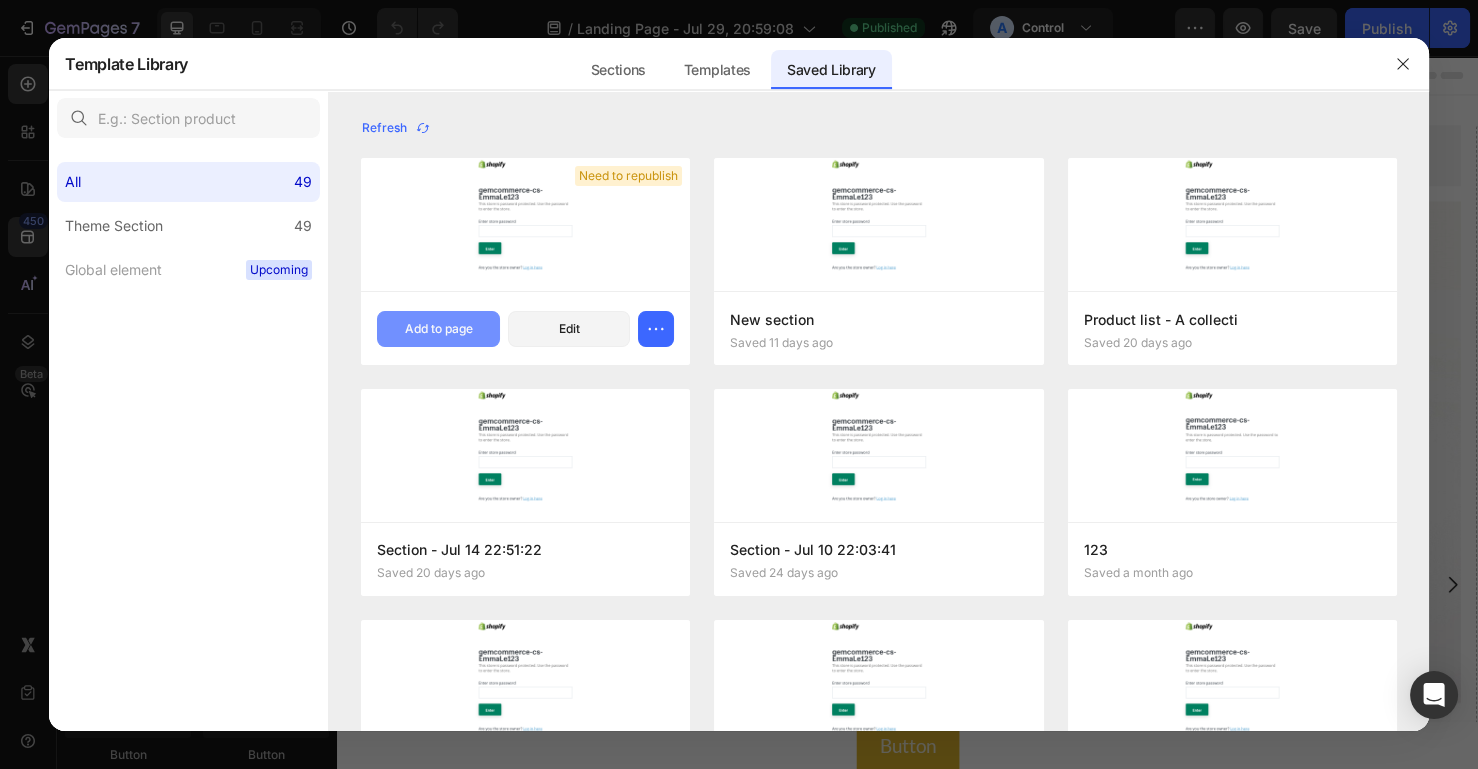 click on "Add to page" at bounding box center [439, 329] 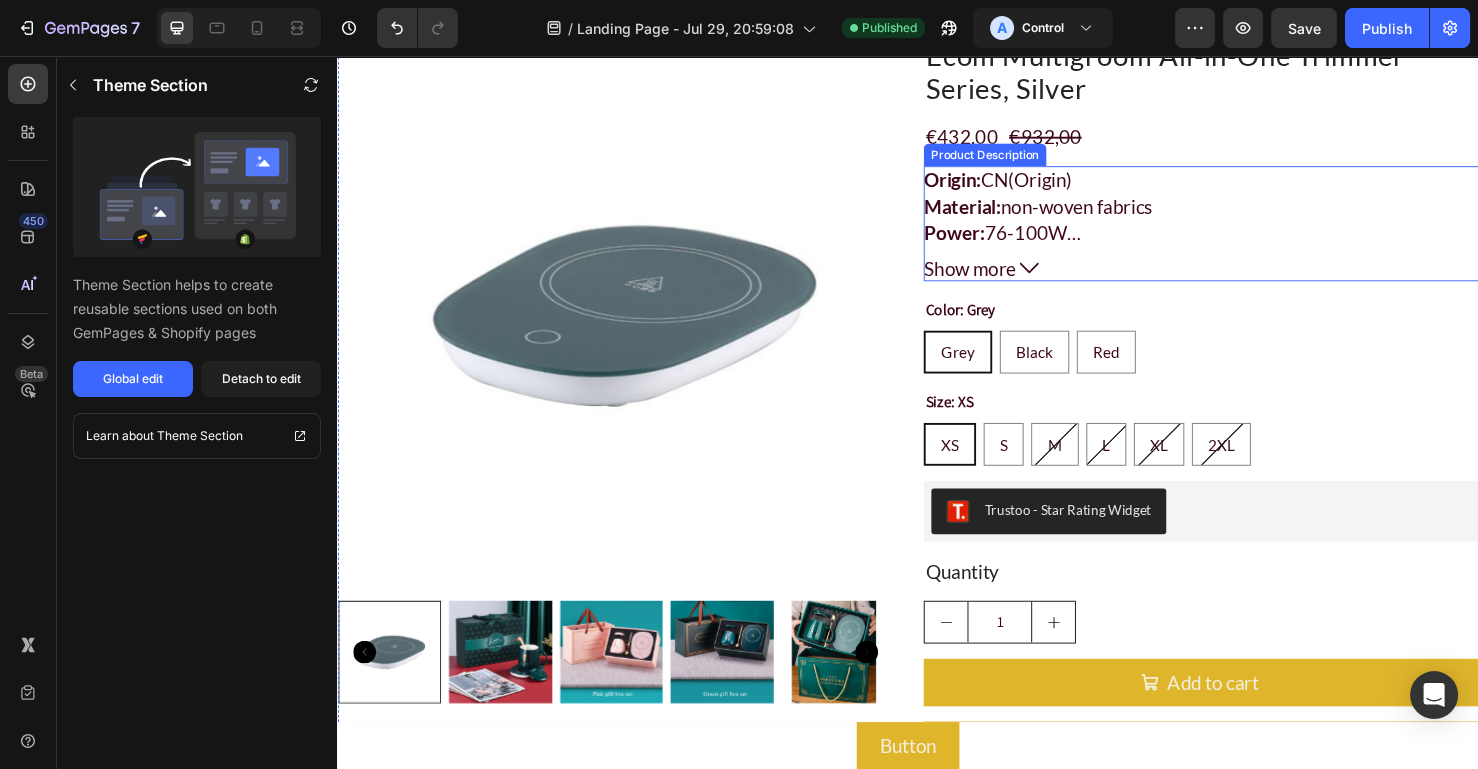scroll, scrollTop: 2625, scrollLeft: 0, axis: vertical 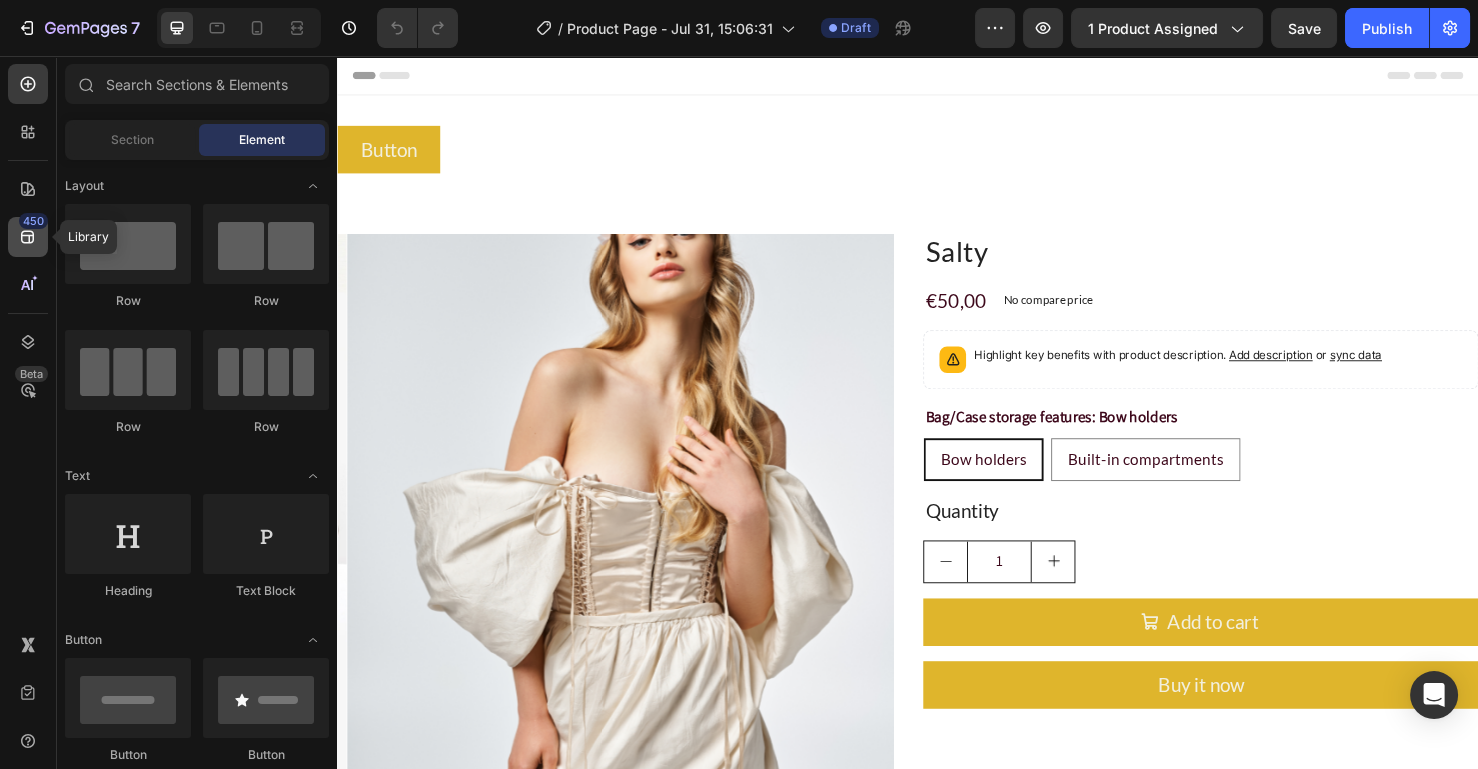 click 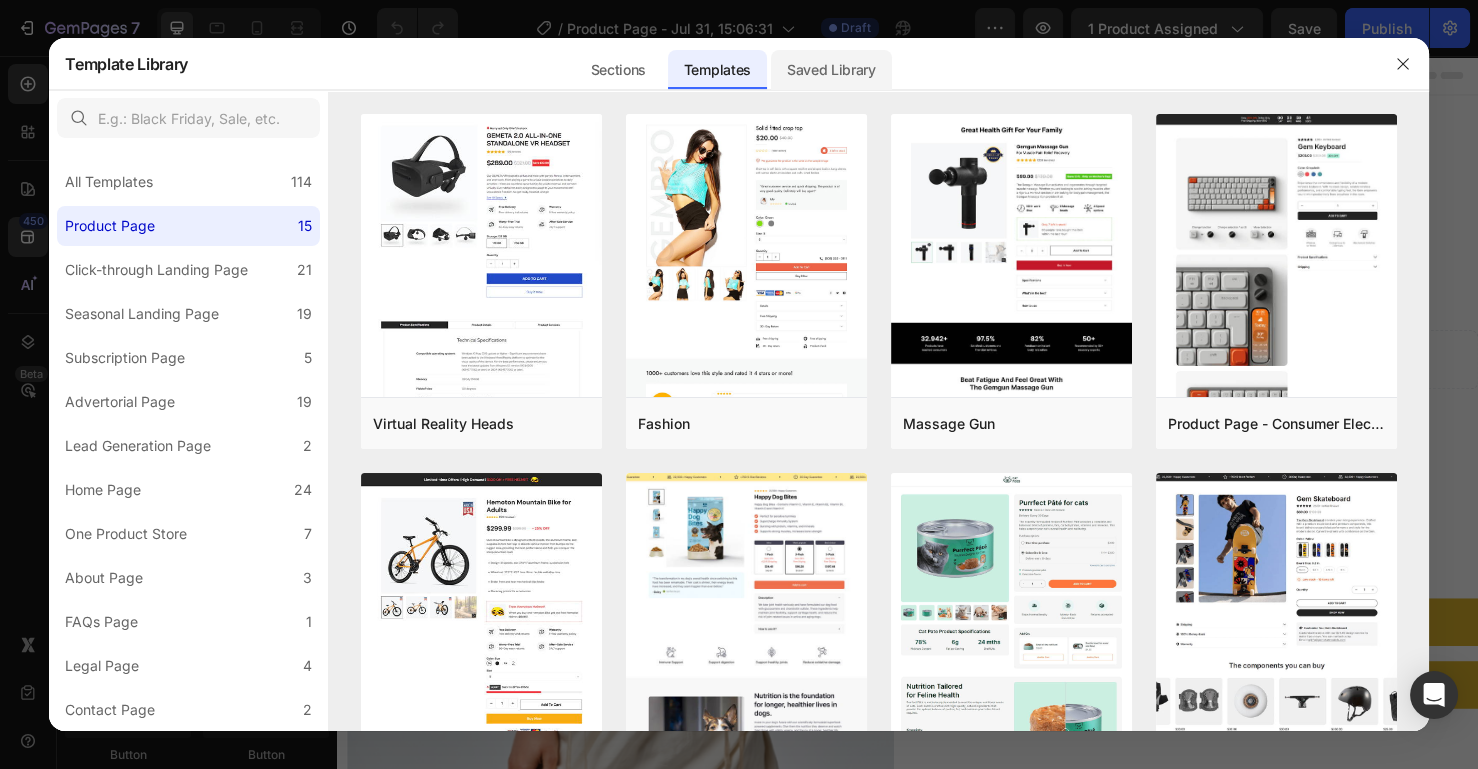 click on "Saved Library" 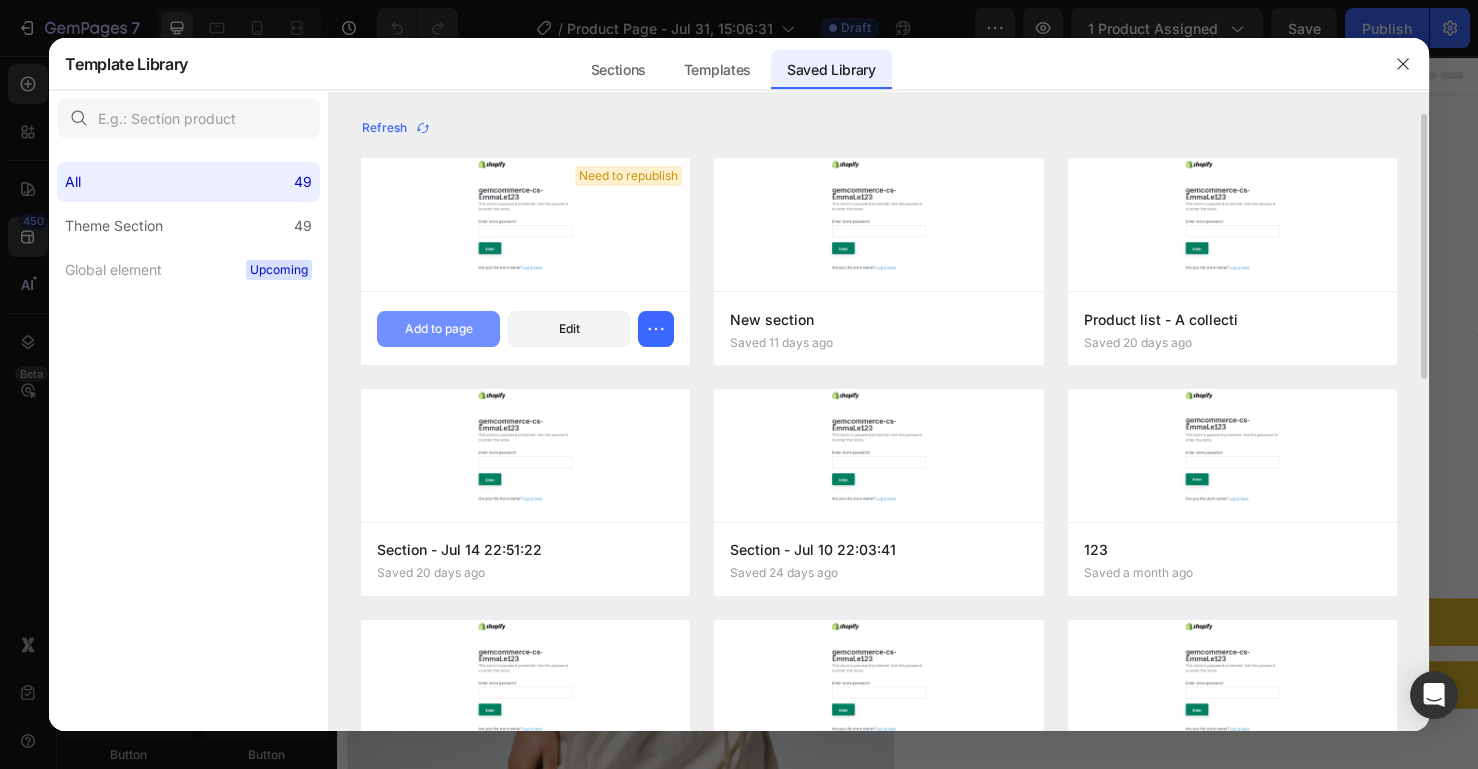click on "Add to page" at bounding box center (439, 329) 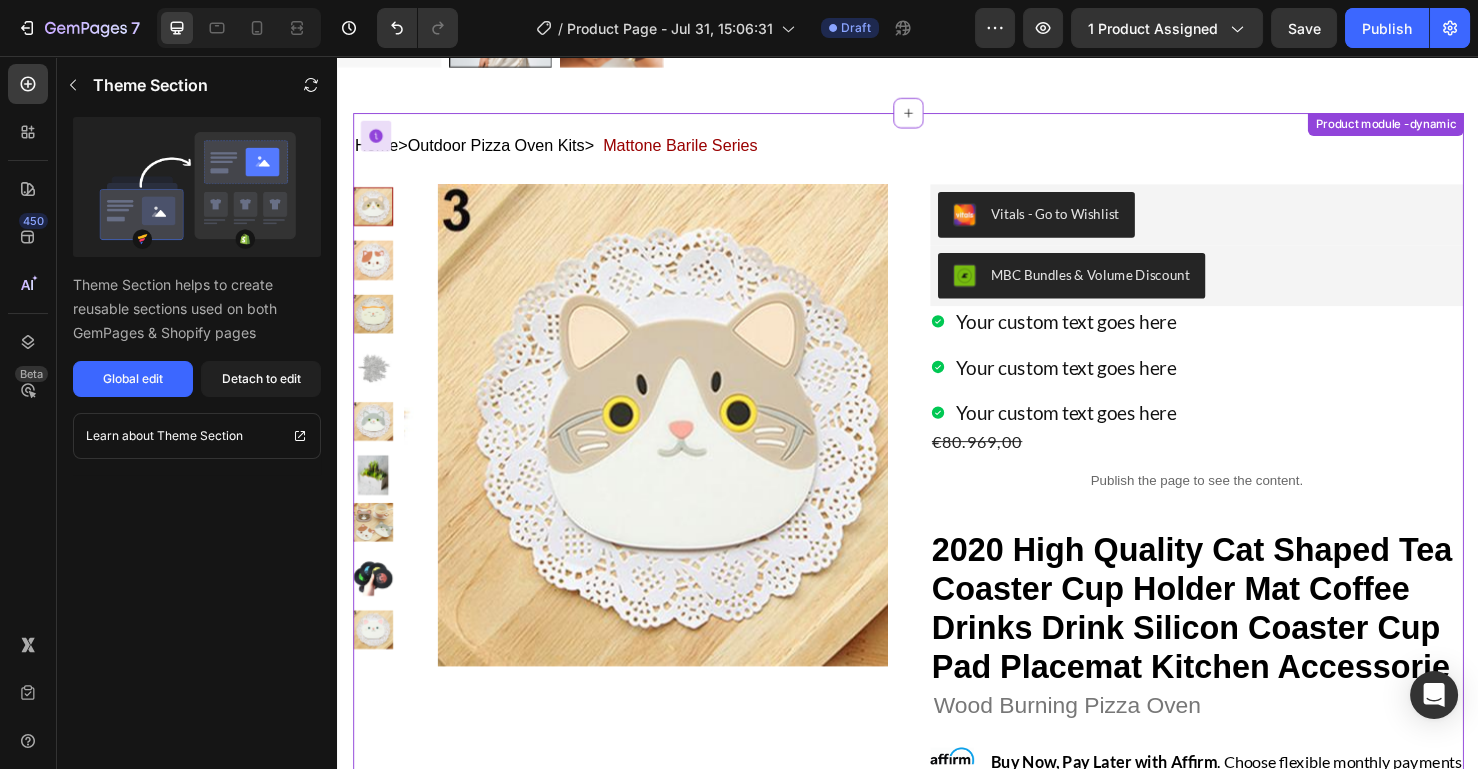 scroll, scrollTop: 625, scrollLeft: 0, axis: vertical 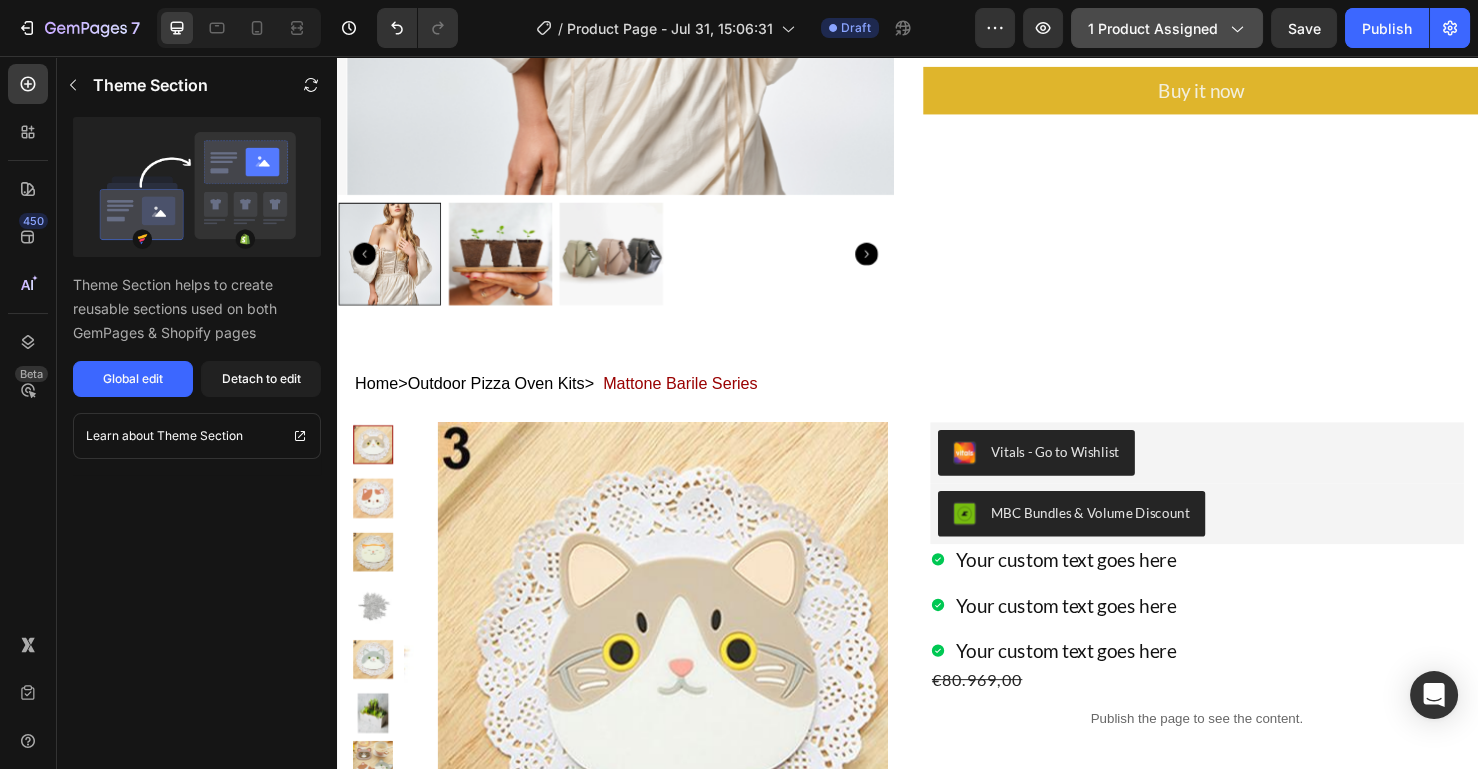 click on "1 product assigned" 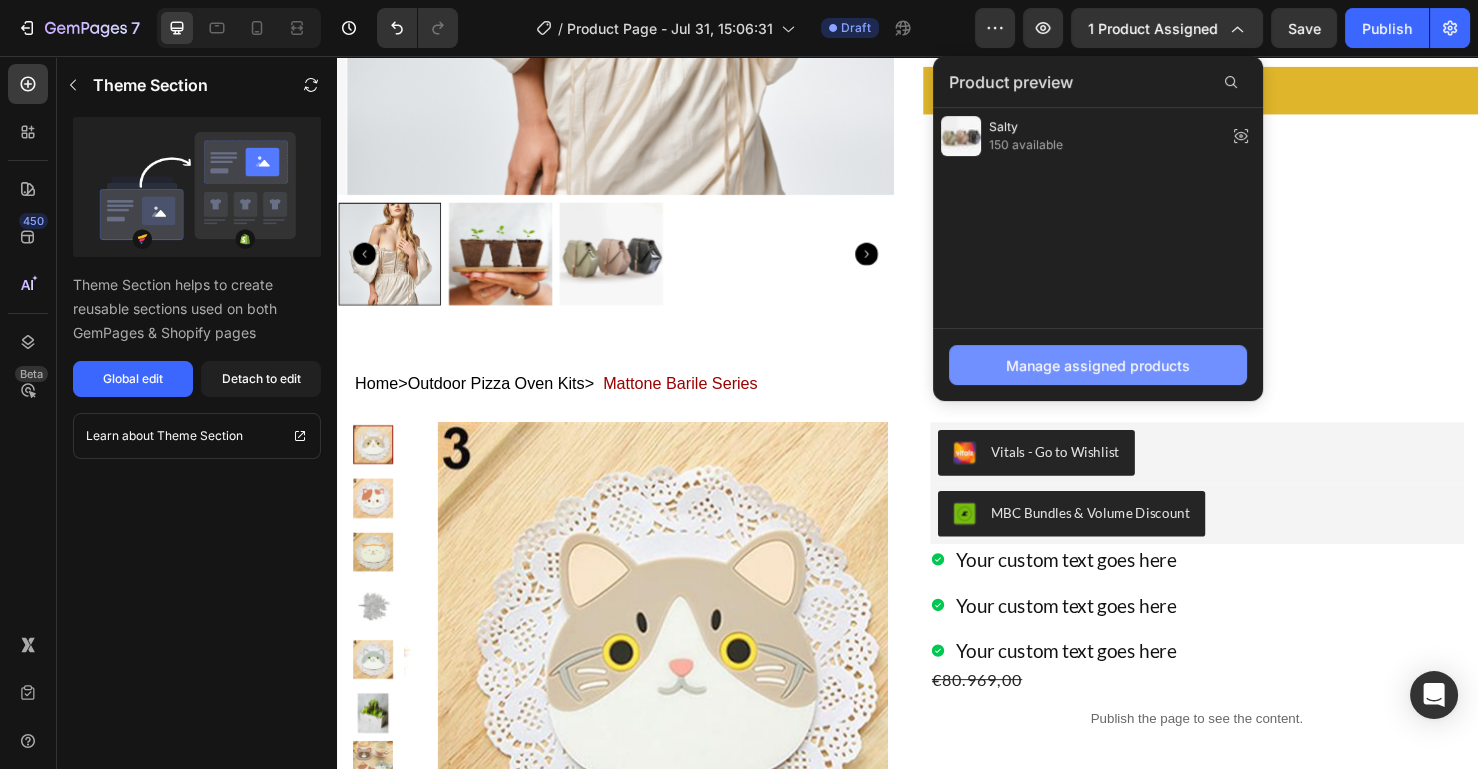 click on "Manage assigned products" at bounding box center [1098, 365] 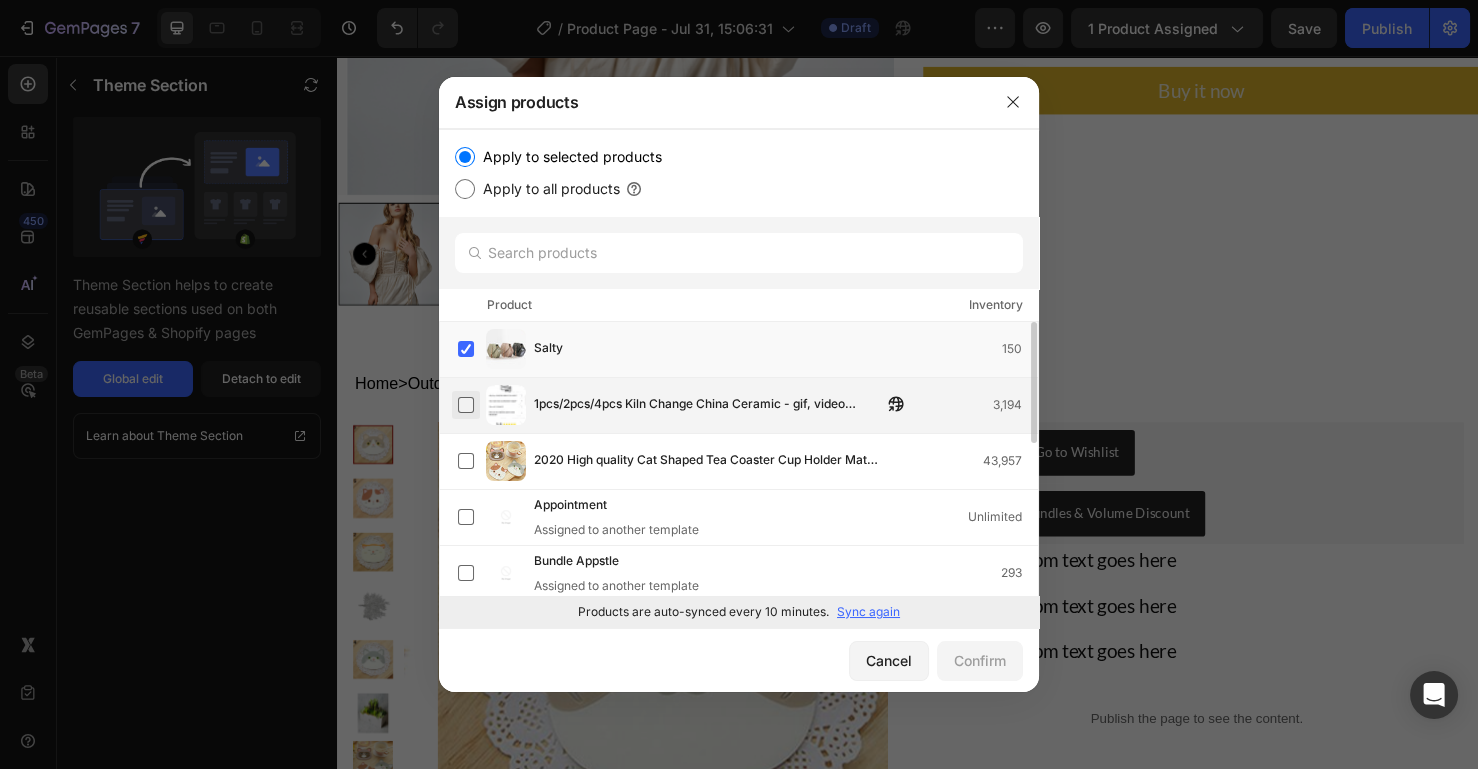 click at bounding box center [466, 405] 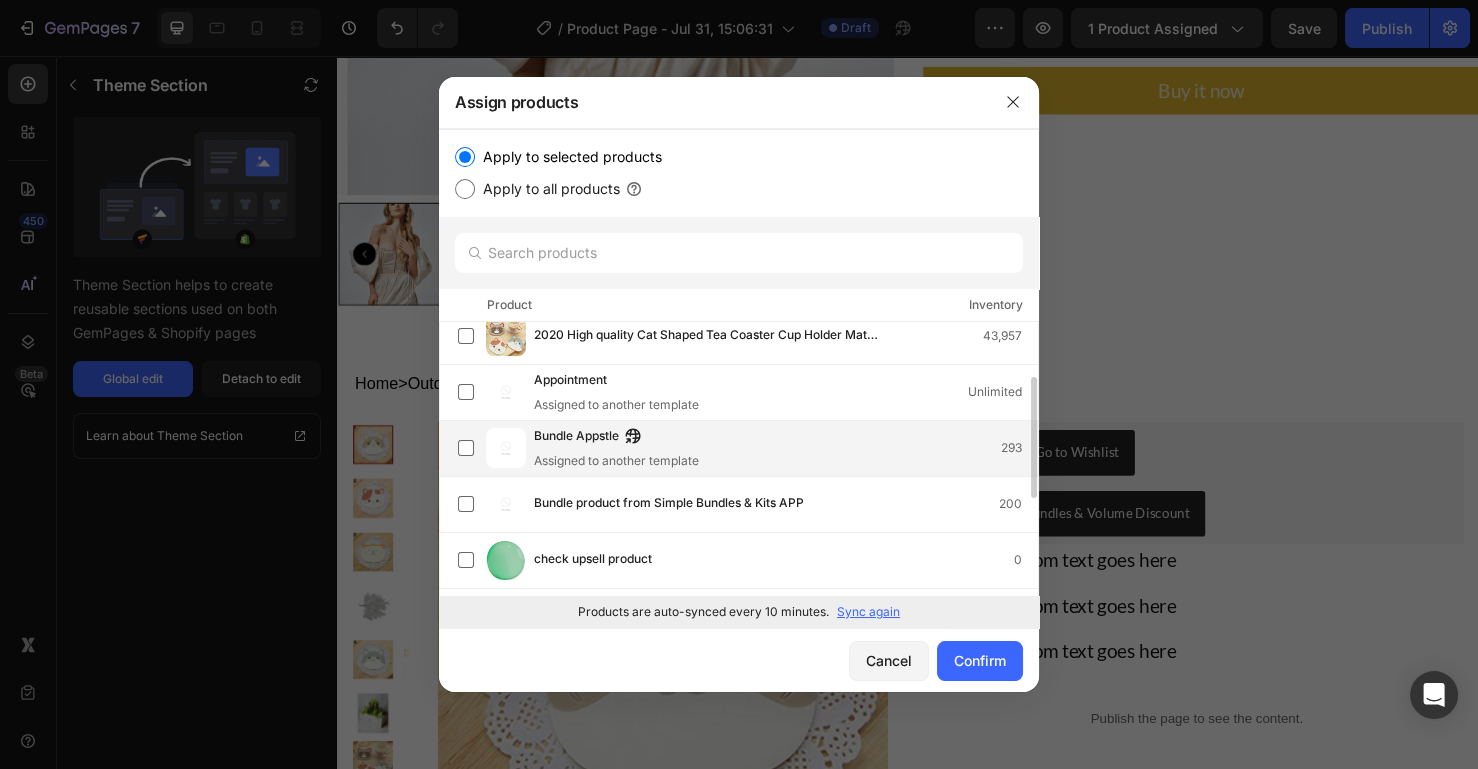 scroll, scrollTop: 0, scrollLeft: 0, axis: both 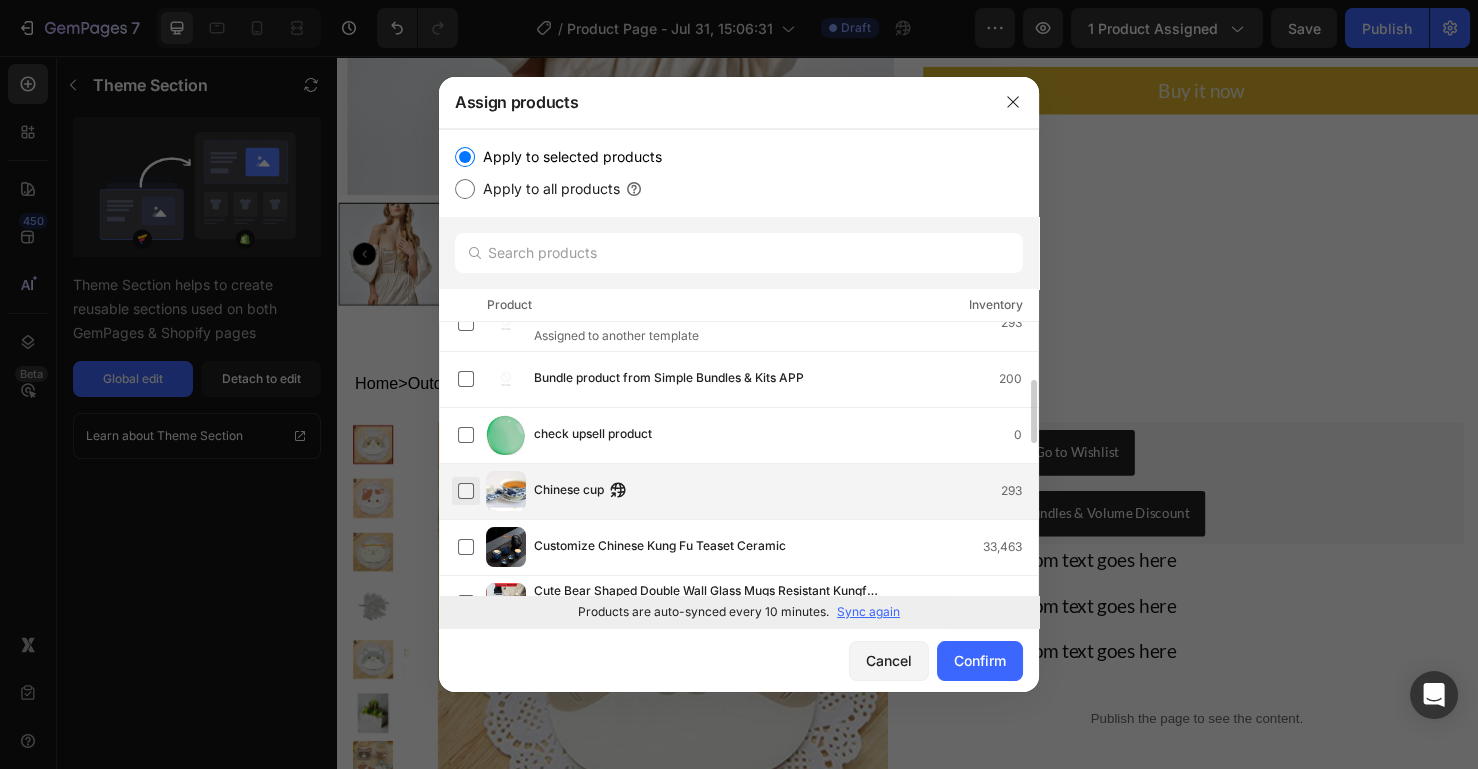 click at bounding box center [466, 491] 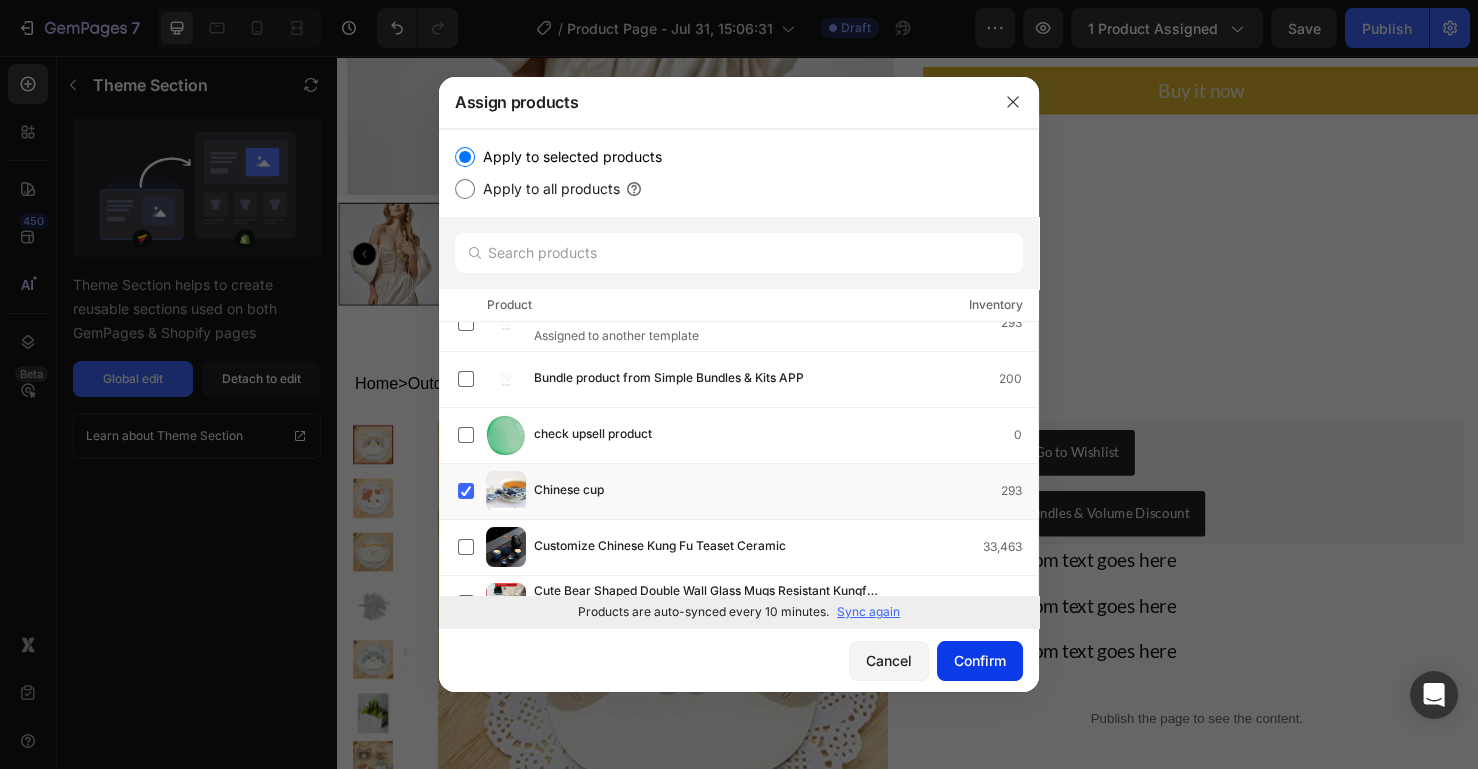 click on "Confirm" at bounding box center (980, 660) 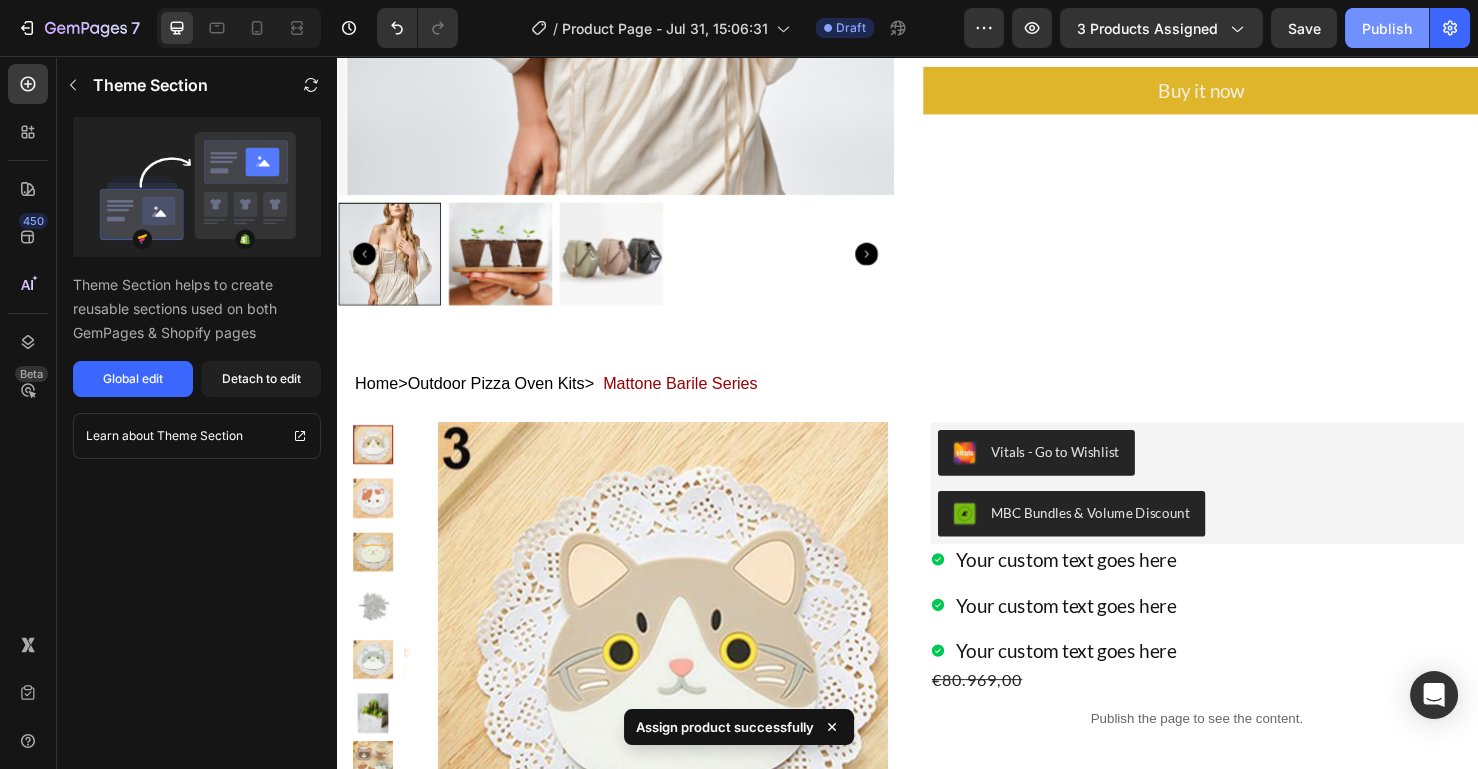 click on "Publish" 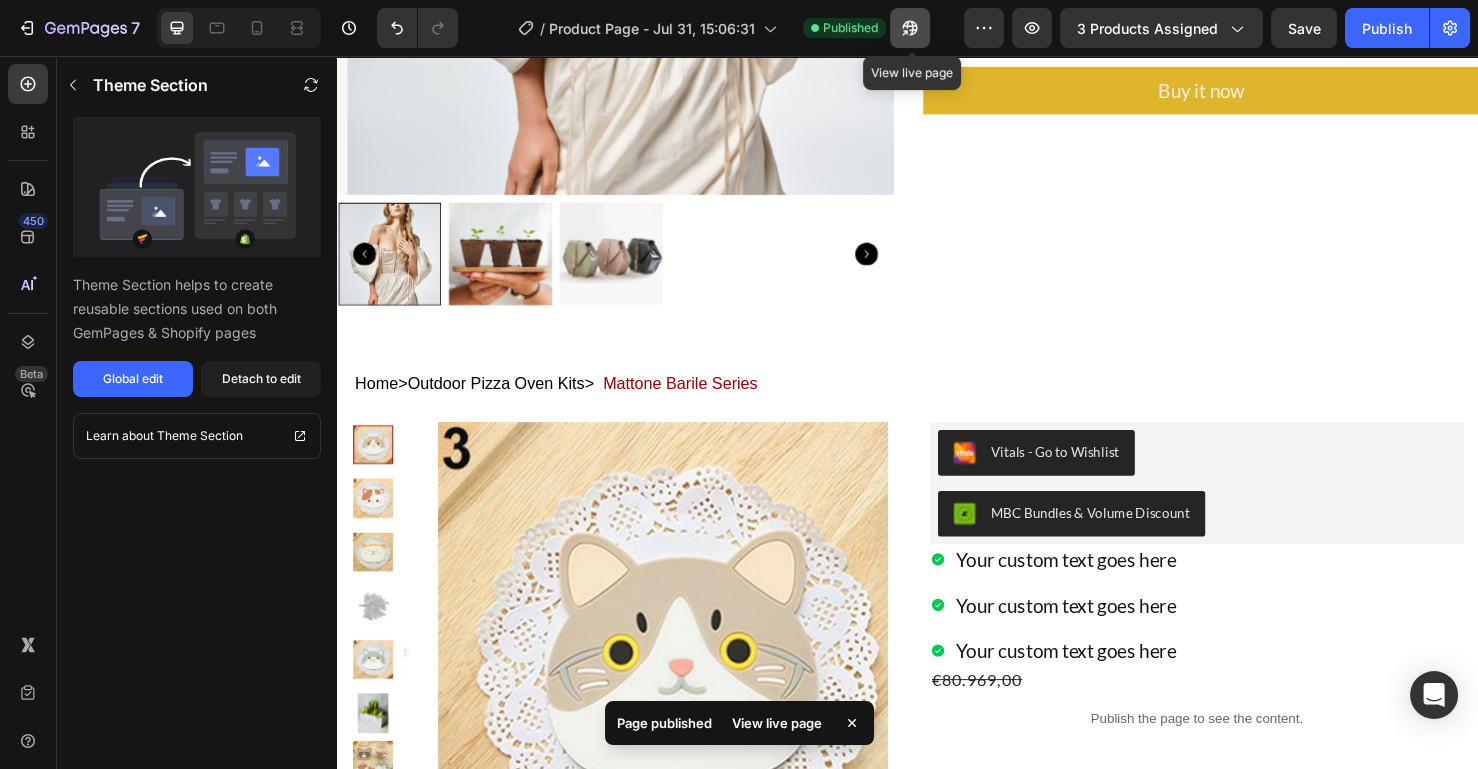 click 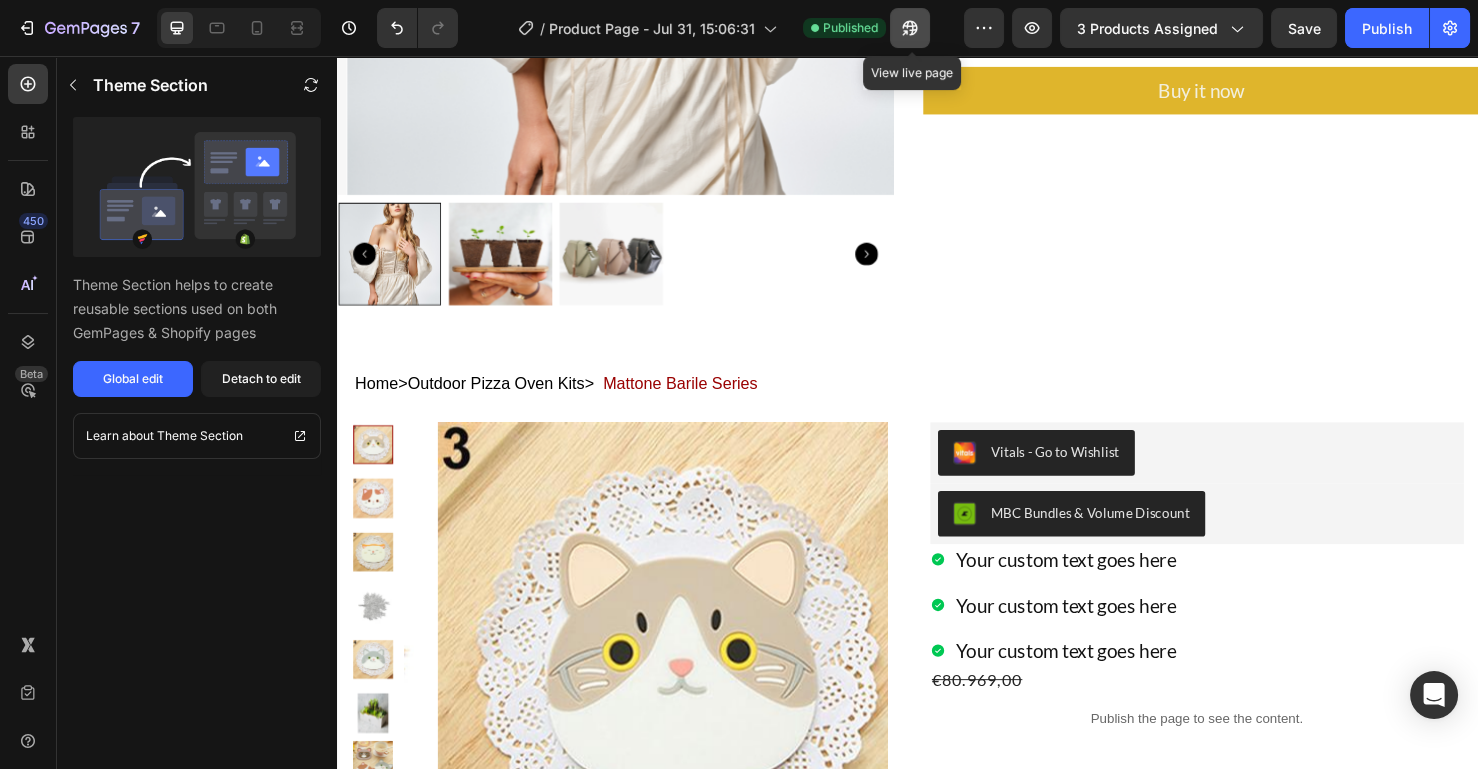 click 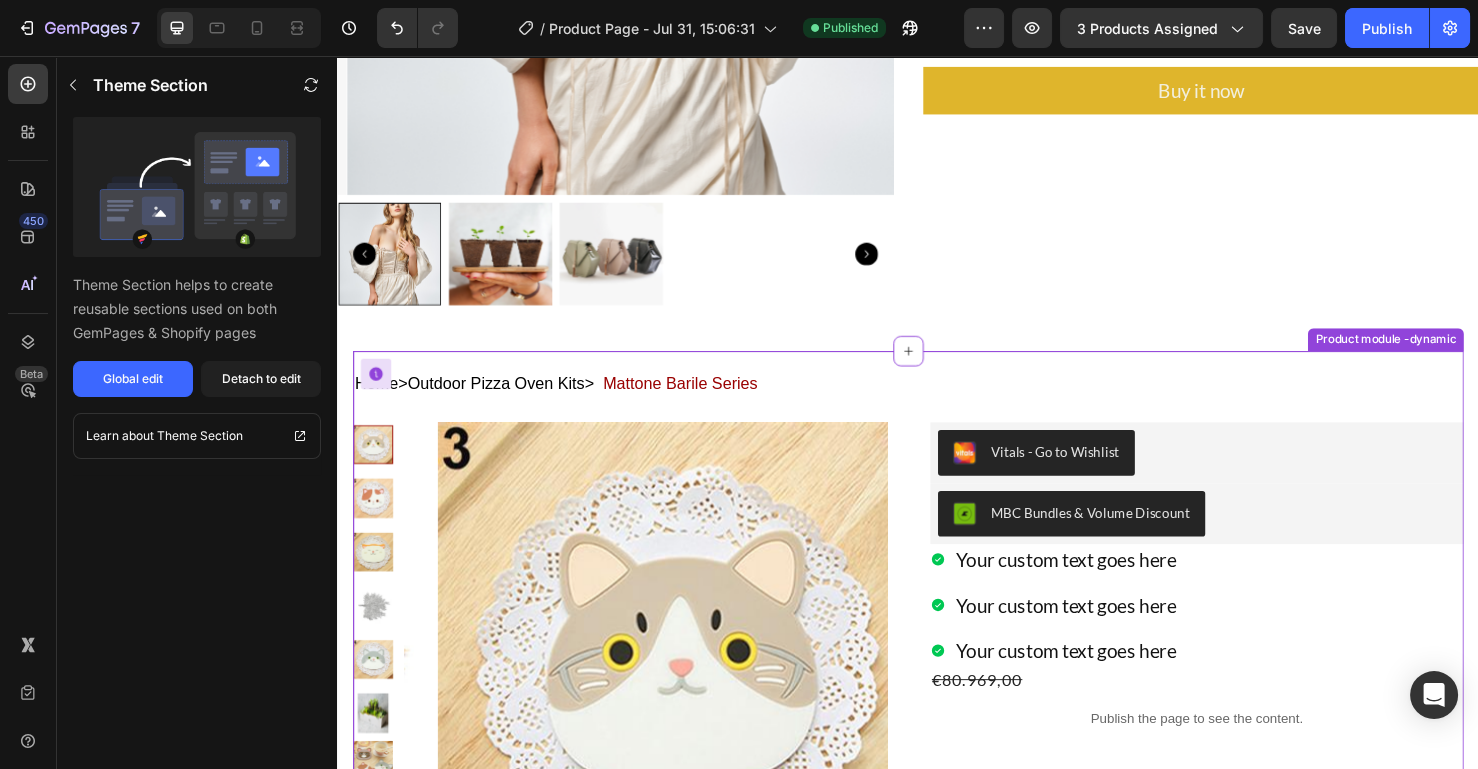 scroll, scrollTop: 375, scrollLeft: 0, axis: vertical 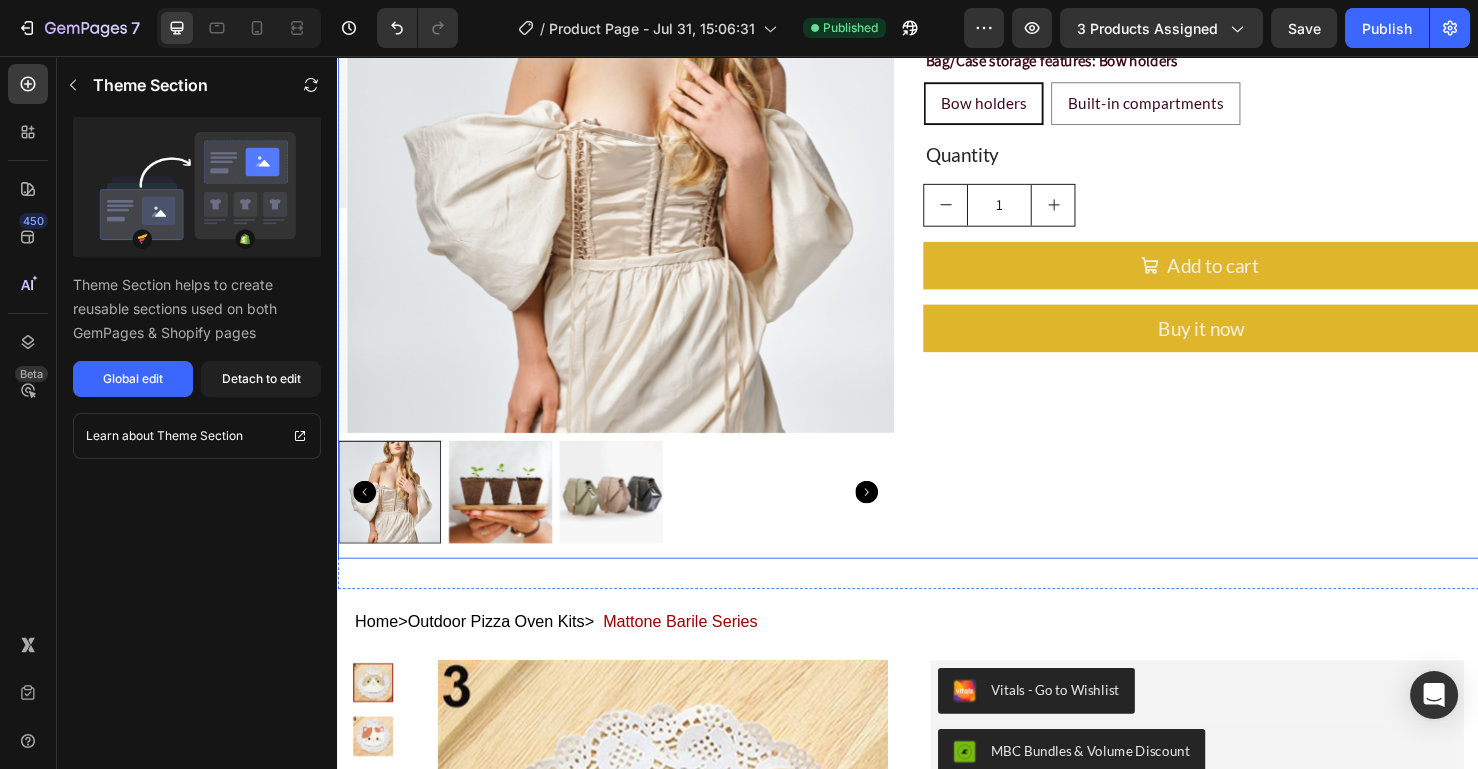 click on "Salty Product Title €50,00 Product Price Product Price No compare price Product Price Row Highlight key benefits with product description.       Add description   or   sync data Product Description Bag/Case storage features: Bow holders Bow holders Bow holders Bow holders Built-in compartments Built-in compartments Built-in compartments Product Variants & Swatches Quantity Text Block
1
Product Quantity
Add to cart Add to Cart Buy it now Dynamic Checkout" at bounding box center [1245, 226] 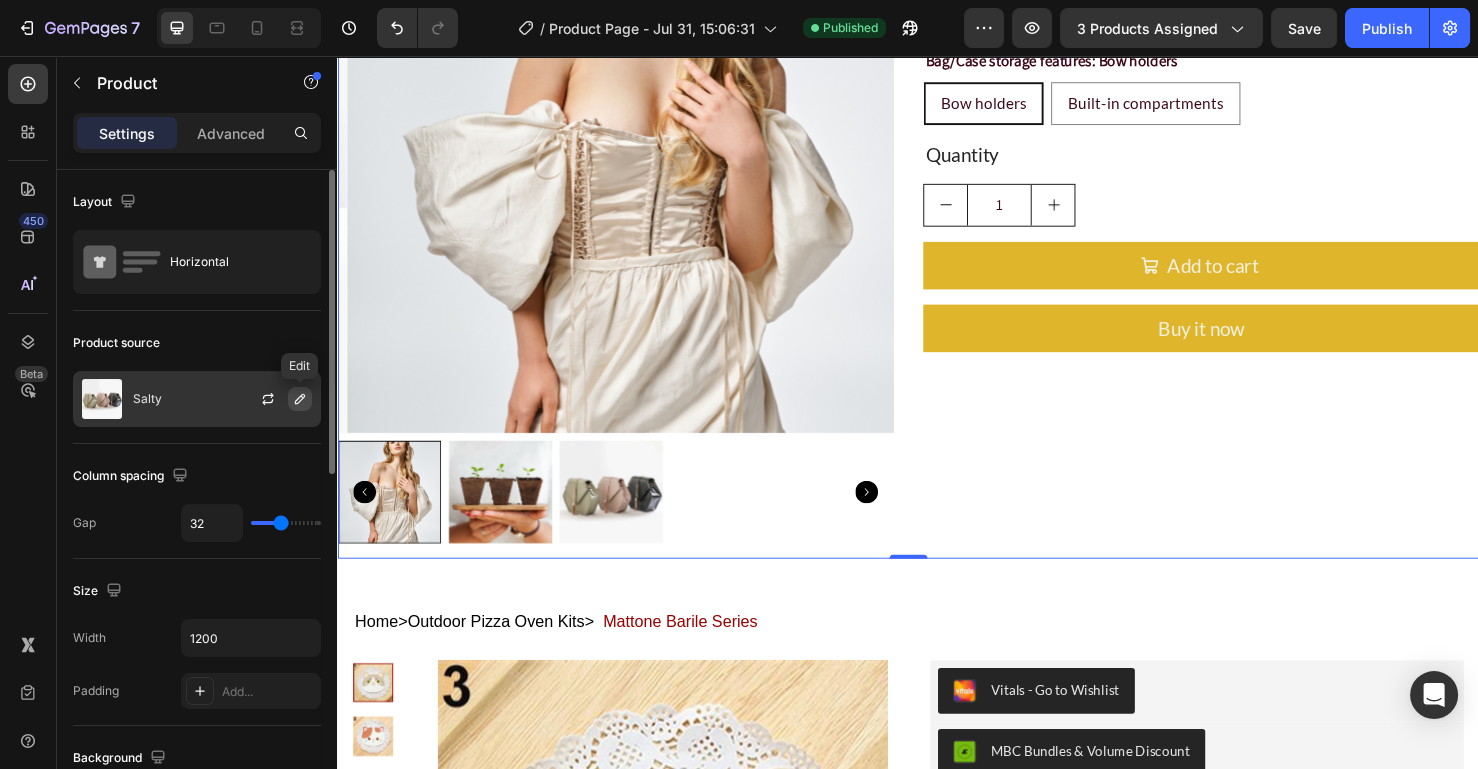 click 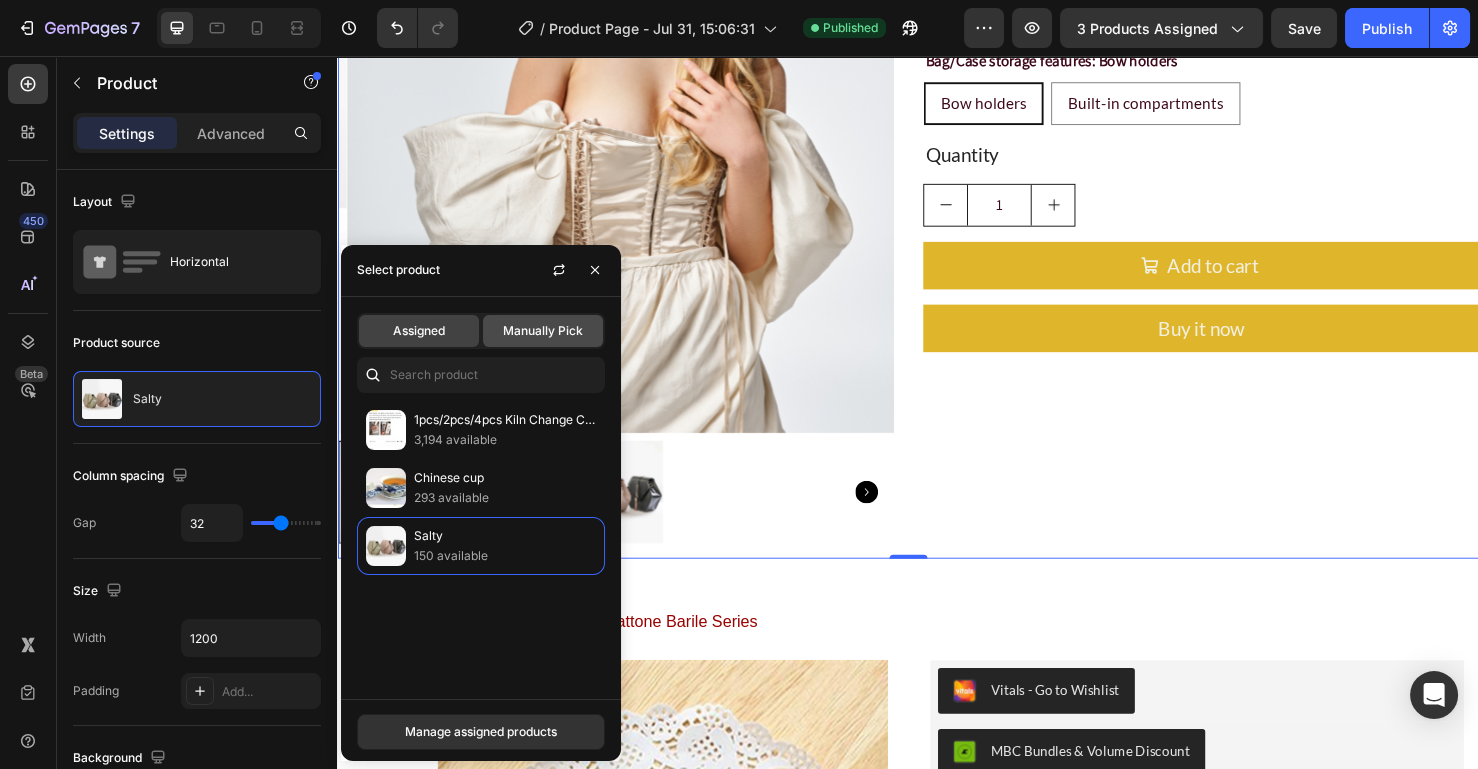 click on "Manually Pick" 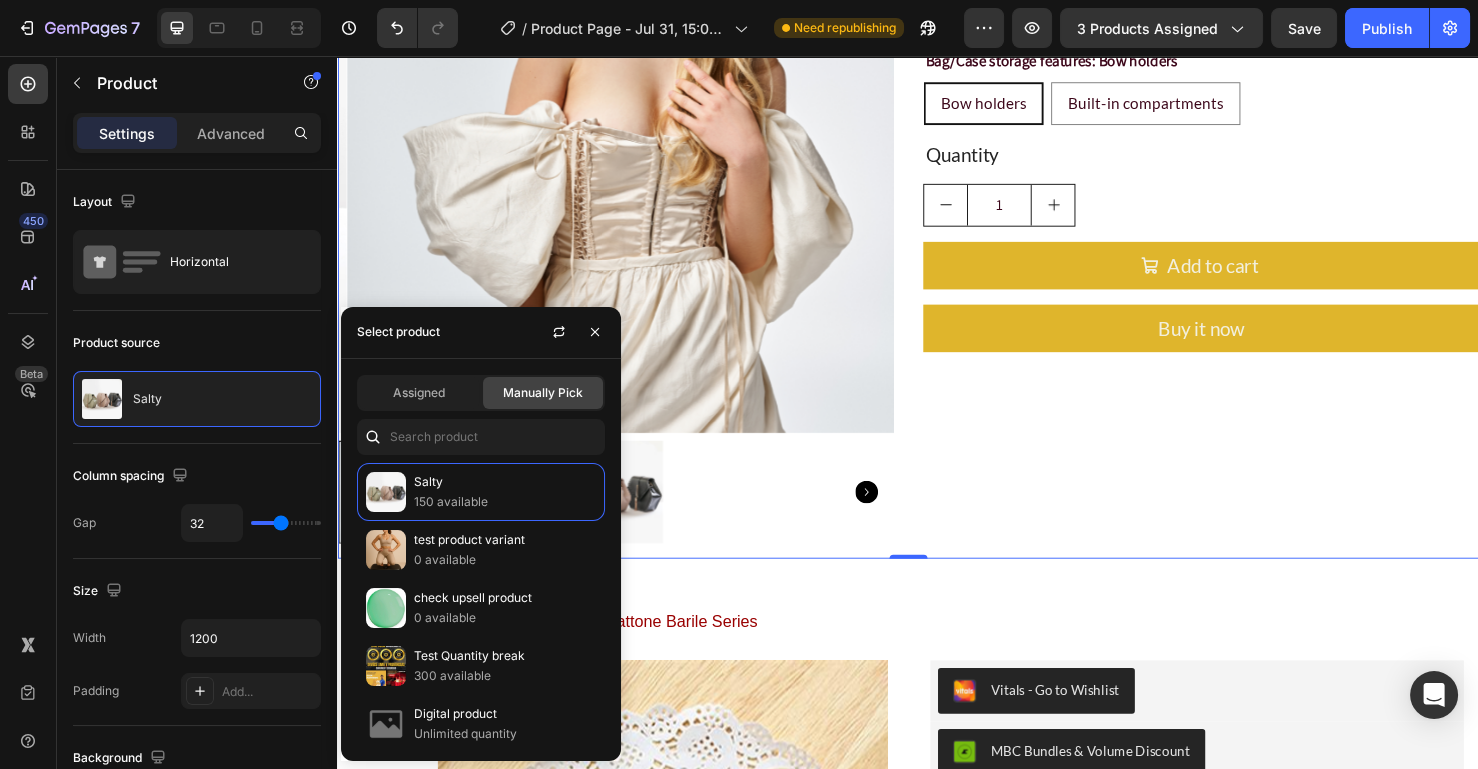 click on "Salty Product Title €50,00 Product Price Product Price No compare price Product Price Row Highlight key benefits with product description.       Add description   or   sync data Product Description Bag/Case storage features: Bow holders Bow holders Bow holders Bow holders Built-in compartments Built-in compartments Built-in compartments Product Variants & Swatches Quantity Text Block
1
Product Quantity
Add to cart Add to Cart Buy it now Dynamic Checkout" at bounding box center [1245, 226] 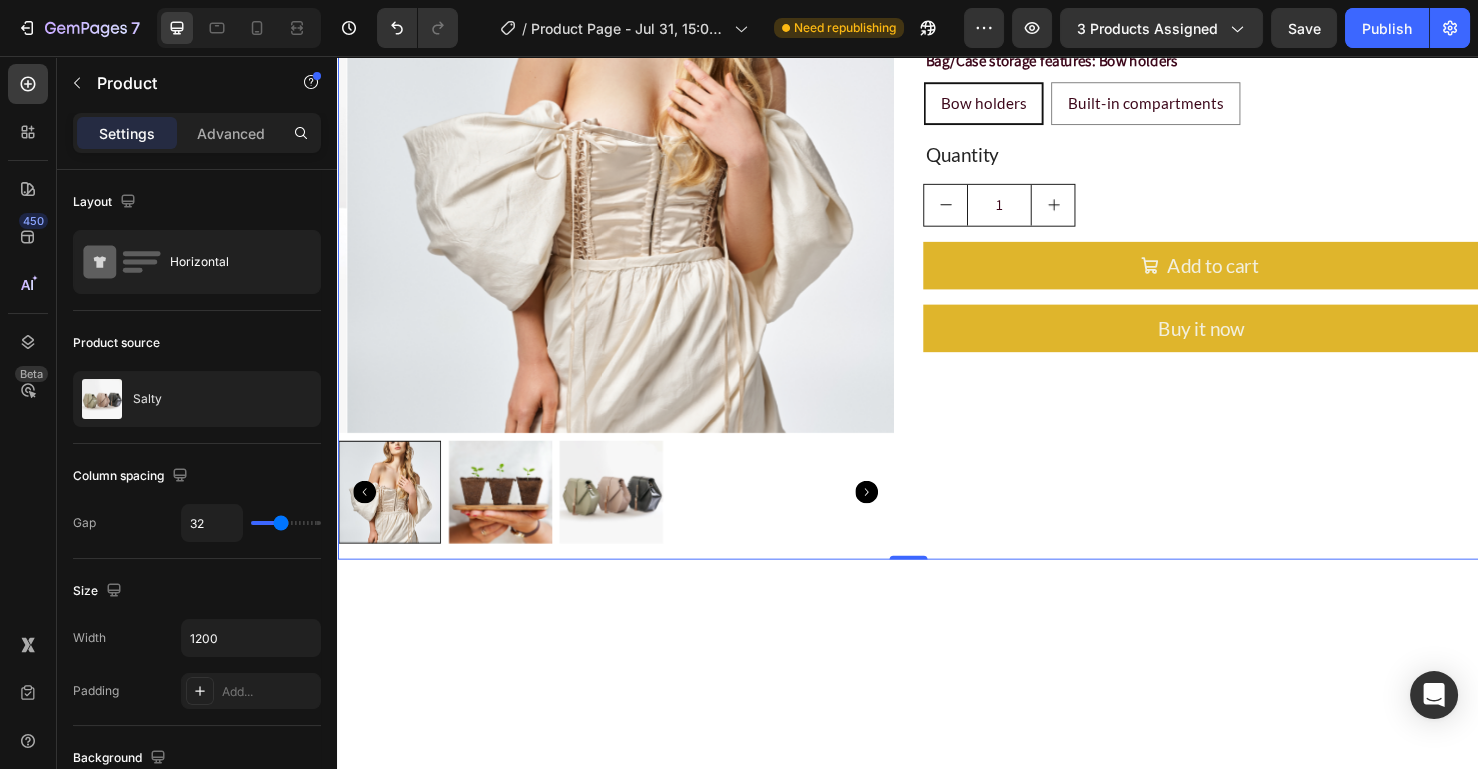 scroll, scrollTop: 0, scrollLeft: 0, axis: both 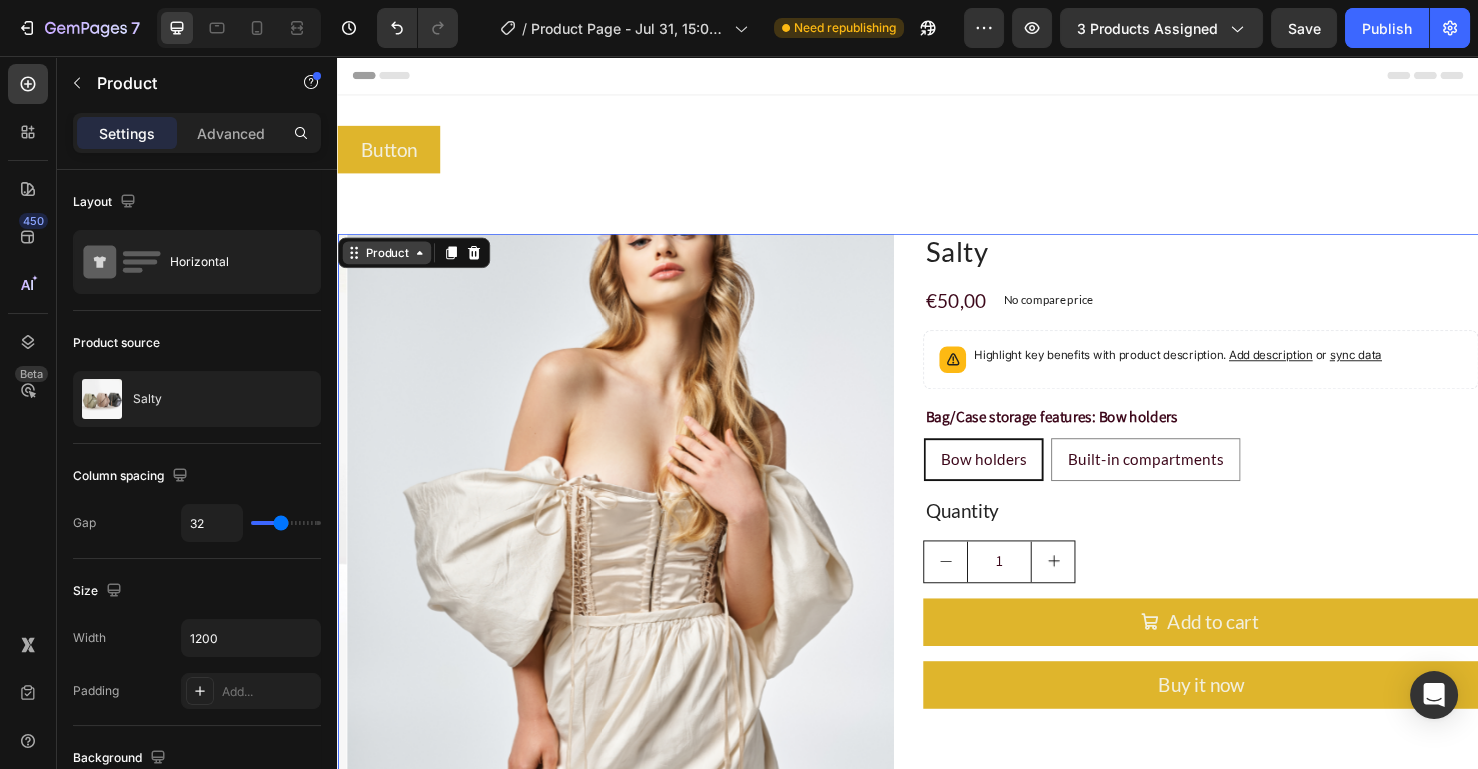 click on "Product" at bounding box center (388, 263) 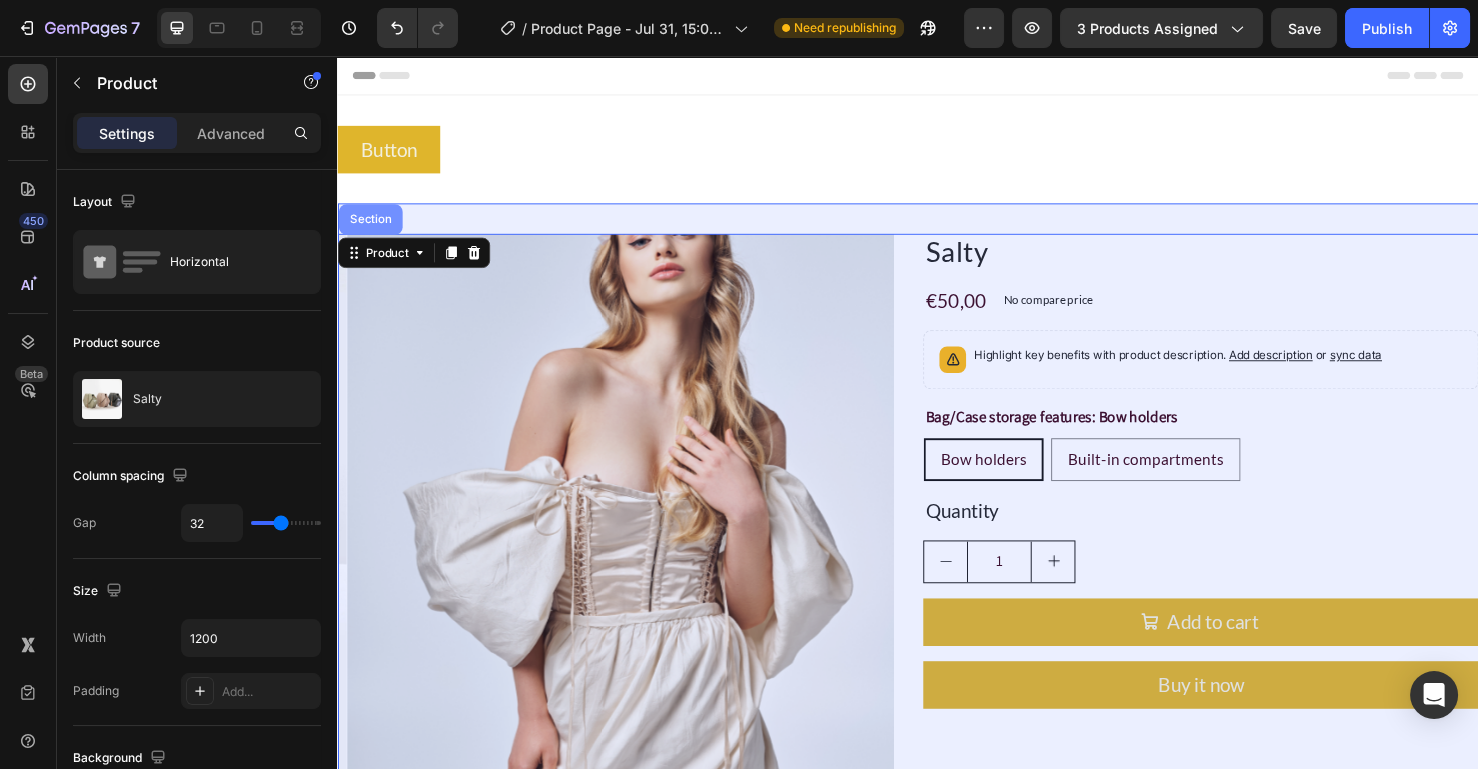 click on "Section" at bounding box center [371, 228] 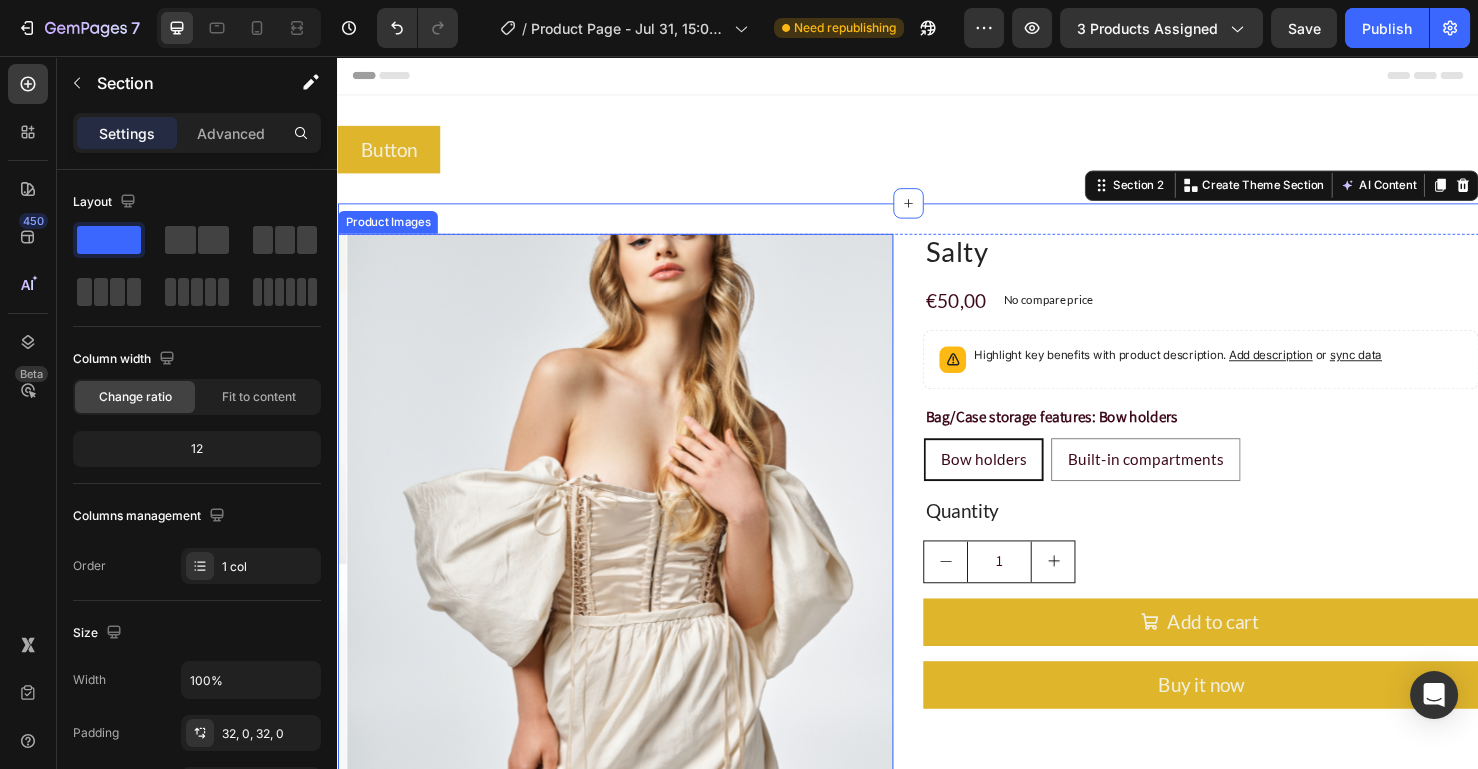 click at bounding box center (638, 535) 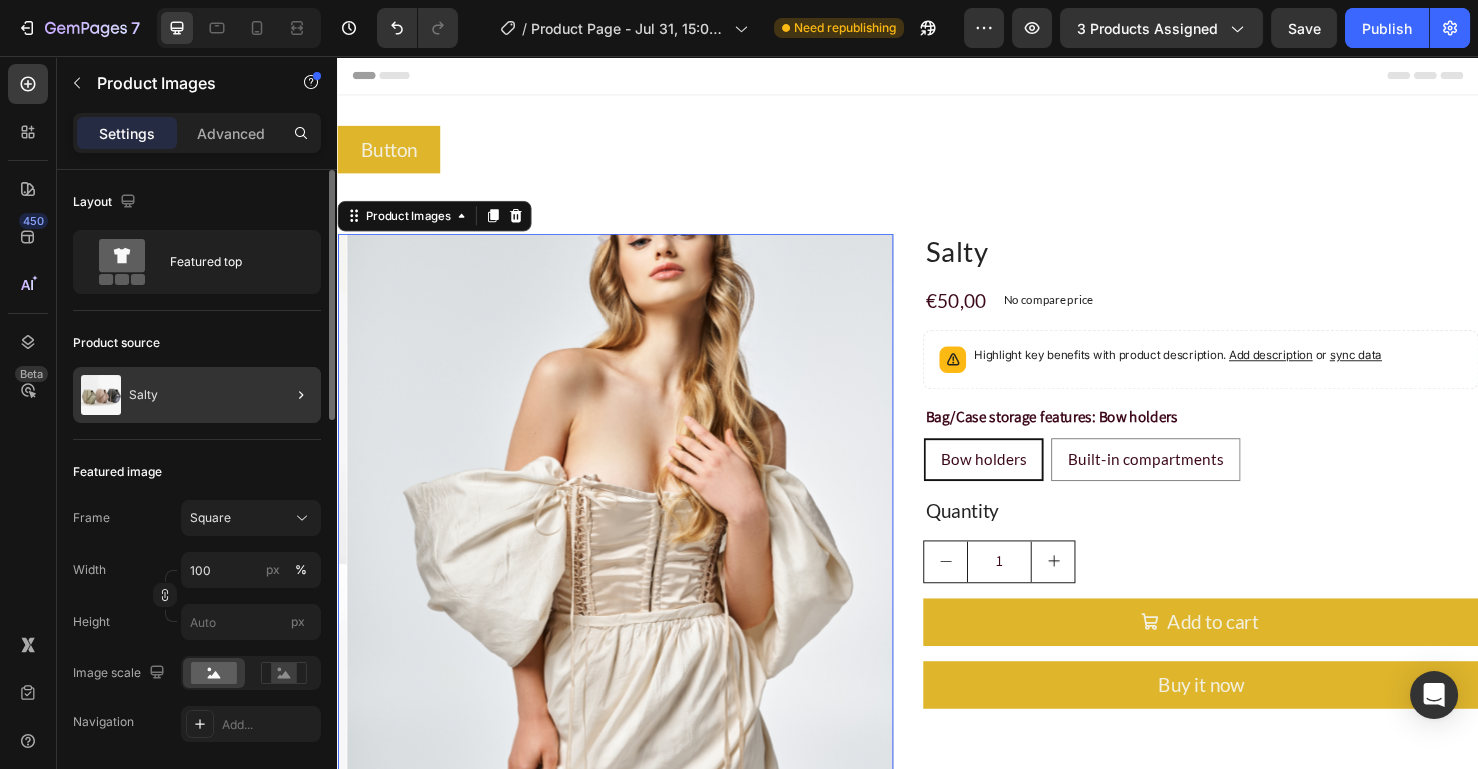 click 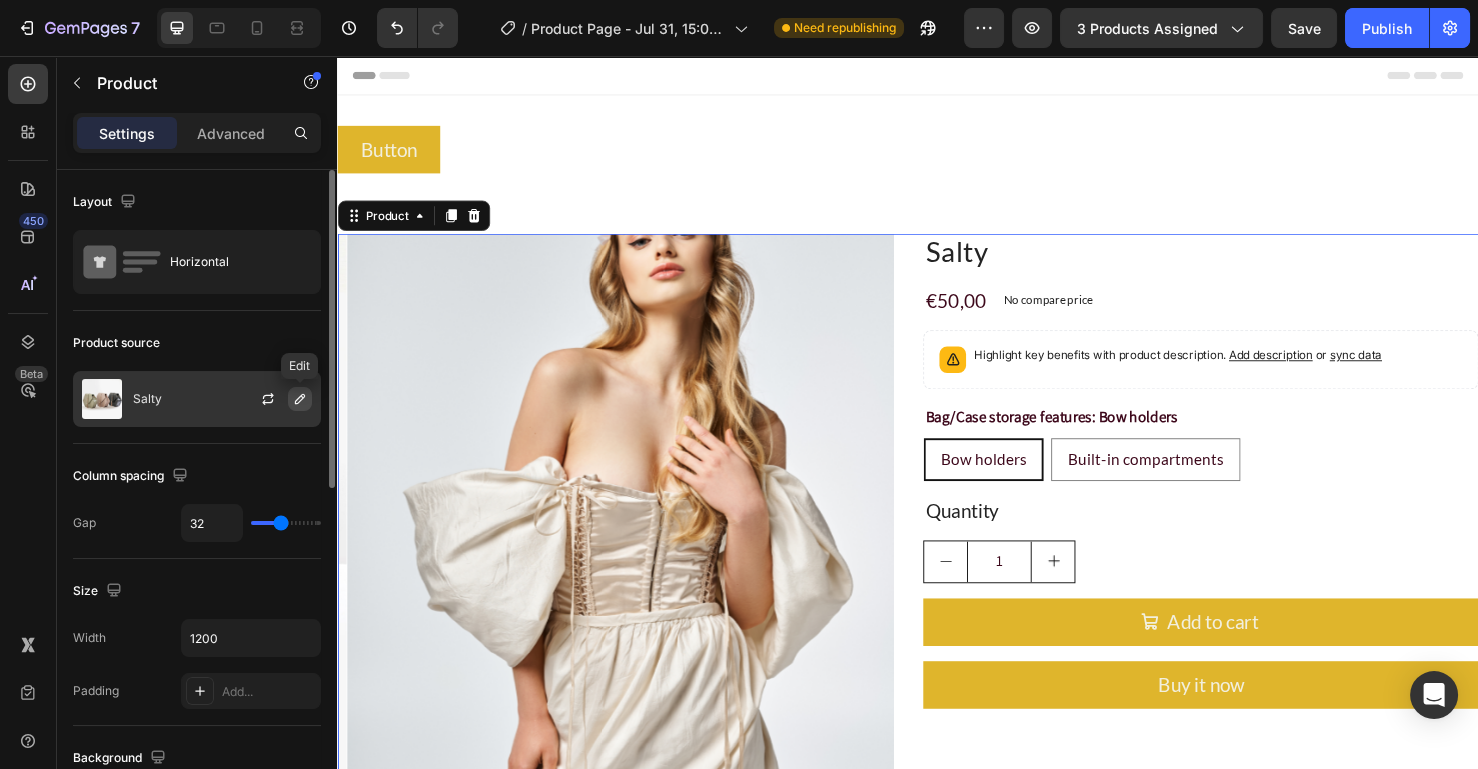 click 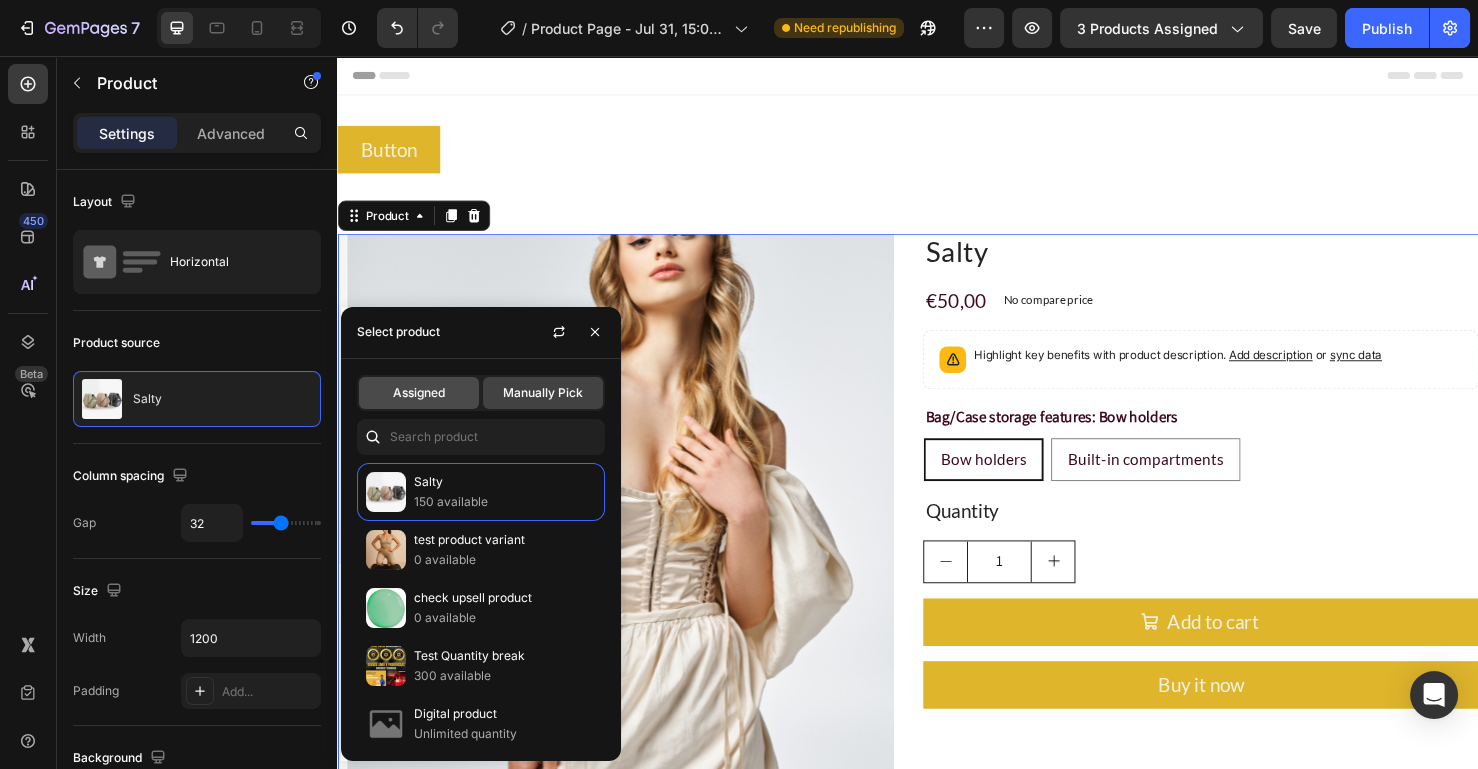click on "Assigned" 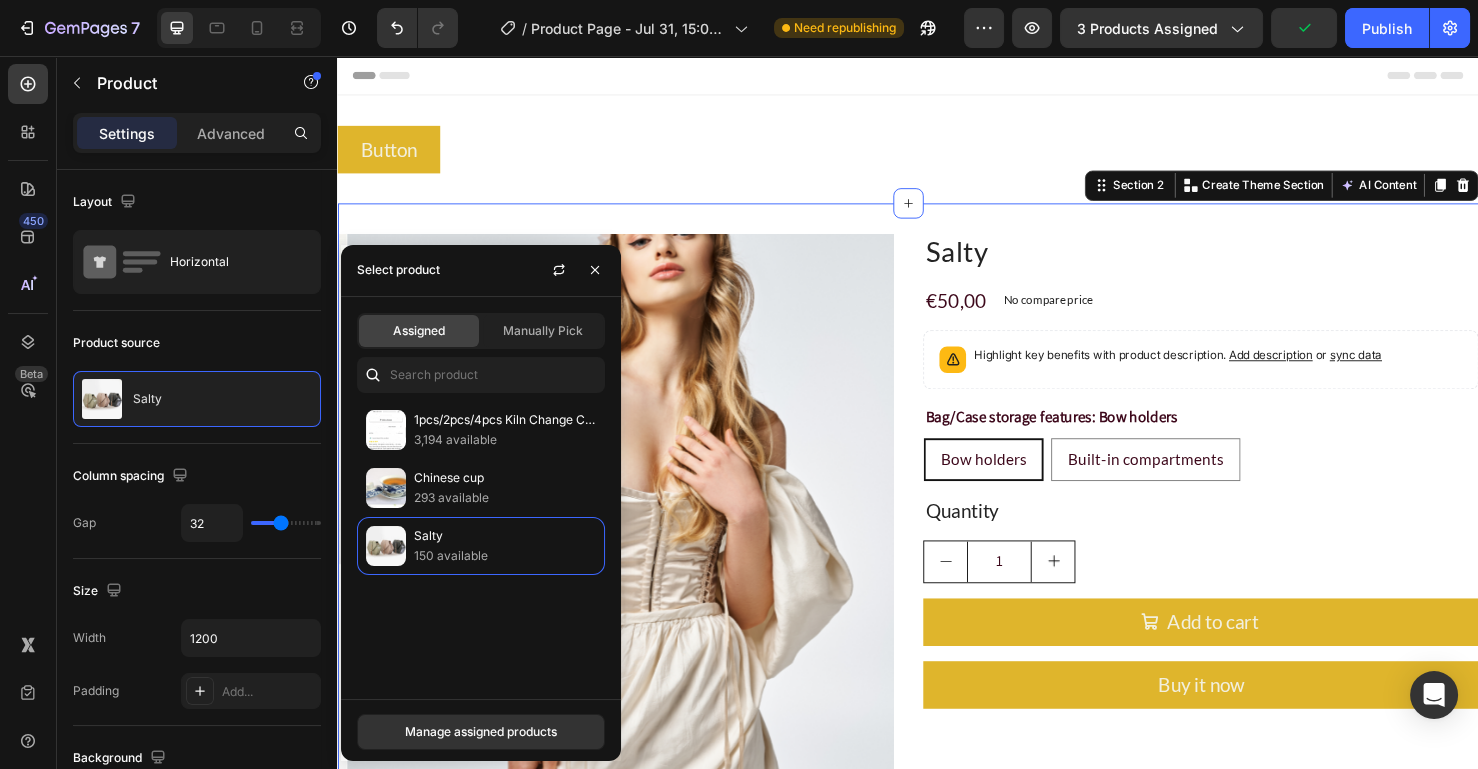 click on "Product Images Salty Product Title €50,00 Product Price Product Price No compare price Product Price Row Highlight key benefits with product description.       Add description   or   sync data Product Description Bag/Case storage features: Bow holders Bow holders Bow holders Bow holders Built-in compartments Built-in compartments Built-in compartments Product Variants & Swatches Quantity Text Block
1
Product Quantity
Add to cart Add to Cart Buy it now Dynamic Checkout Product Section 2   Create Theme Section AI Content Write with GemAI What would you like to describe here? Tone and Voice Persuasive Product Salty Show more Generate" at bounding box center [937, 601] 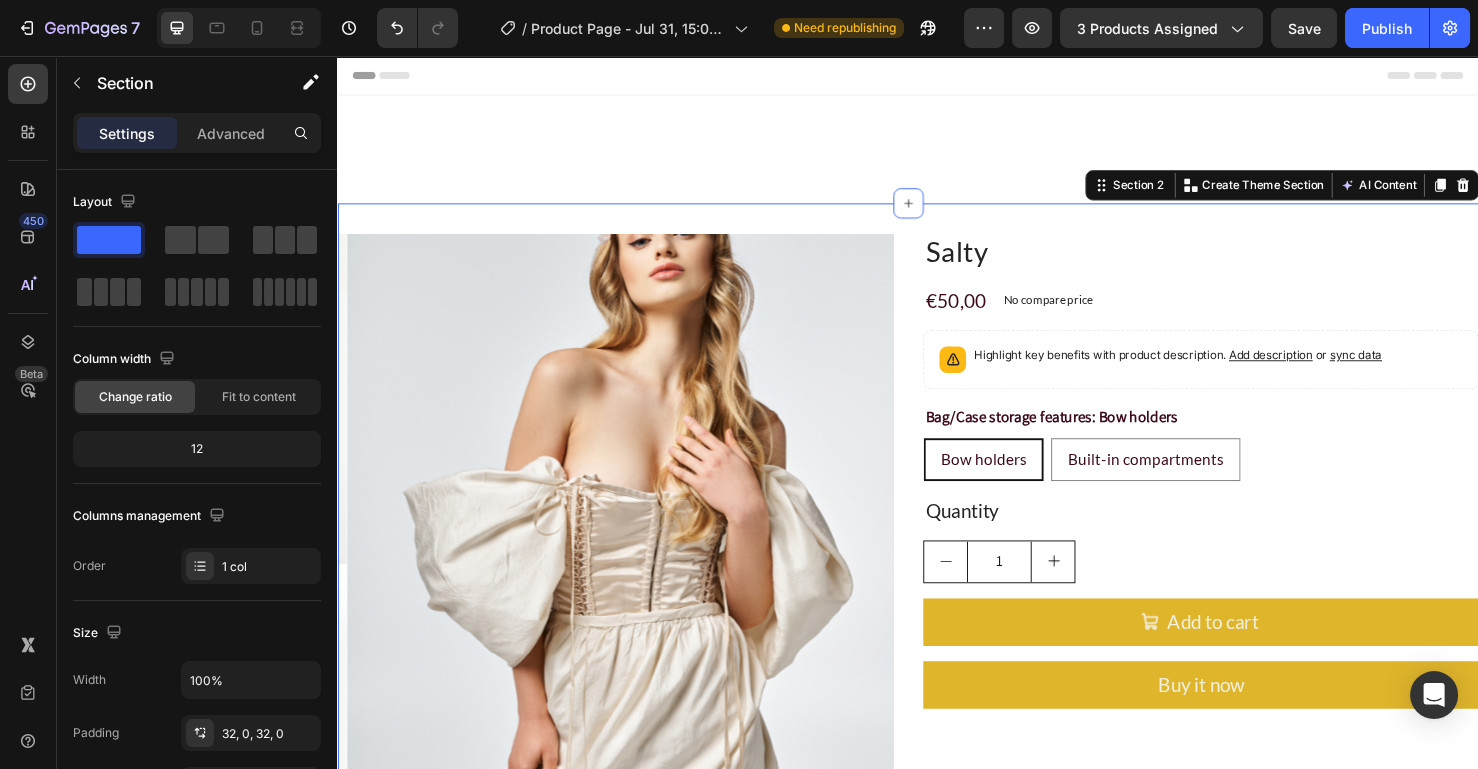 scroll, scrollTop: 500, scrollLeft: 0, axis: vertical 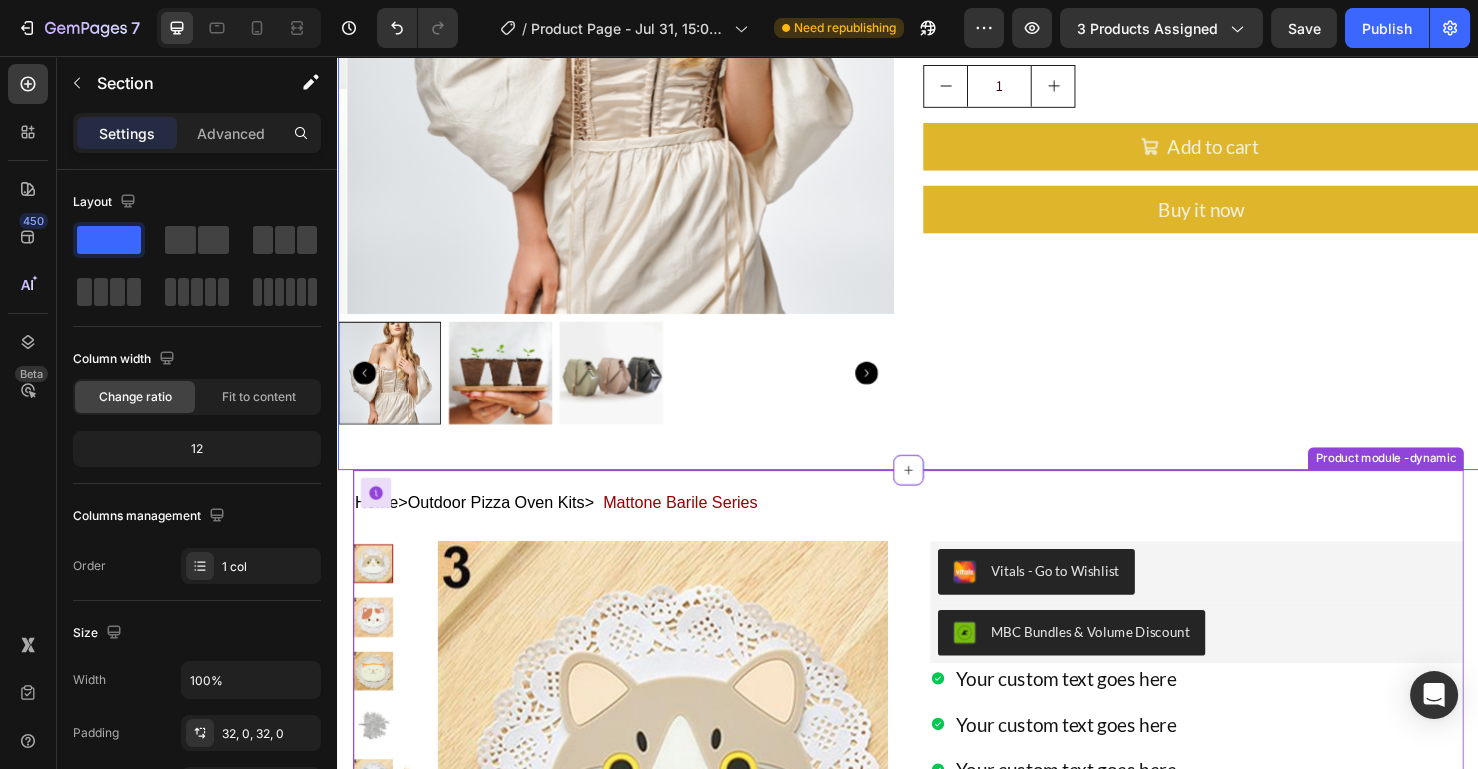 click on "Home   >   Outdoor Pizza Oven Kits   >    Mattone Barile Series" at bounding box center (937, 526) 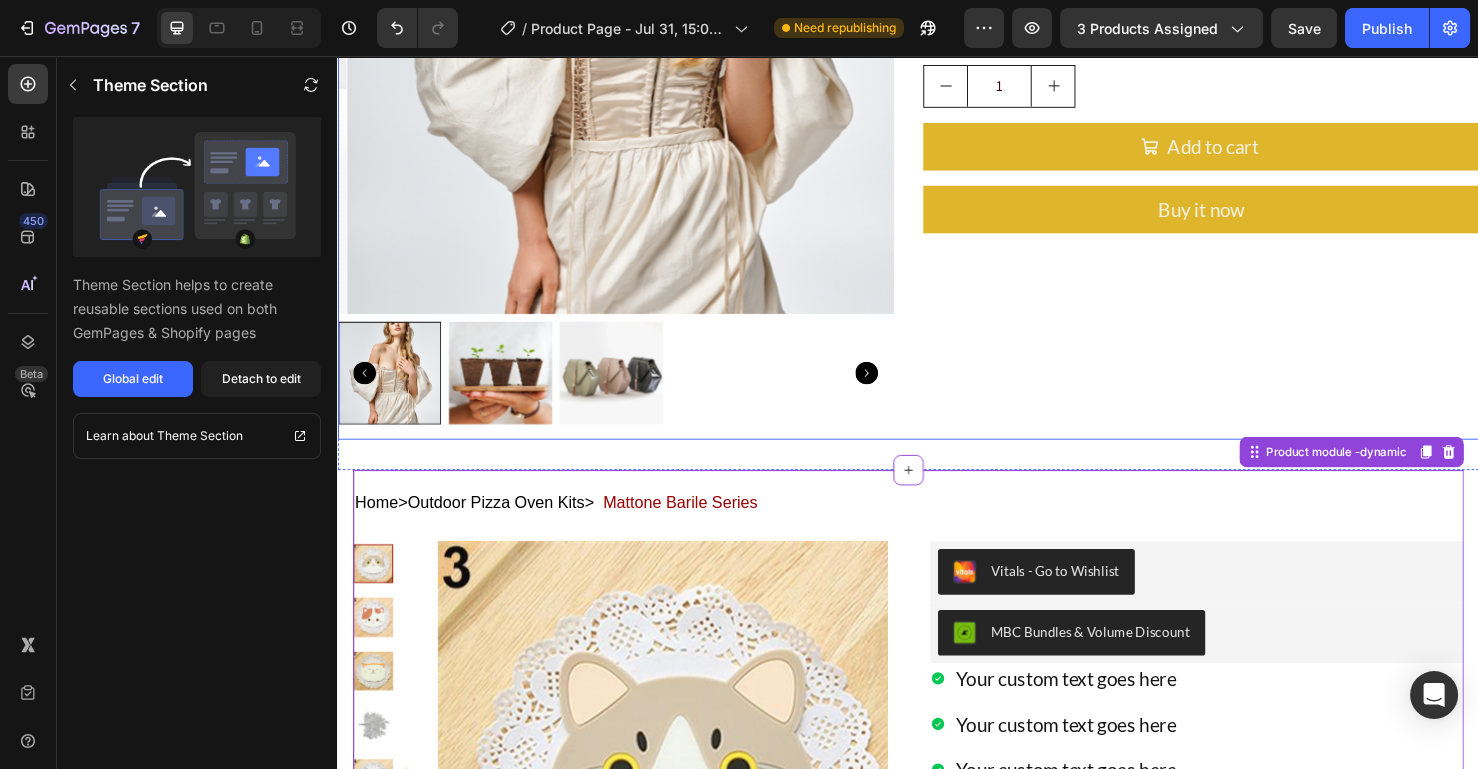 scroll, scrollTop: 375, scrollLeft: 0, axis: vertical 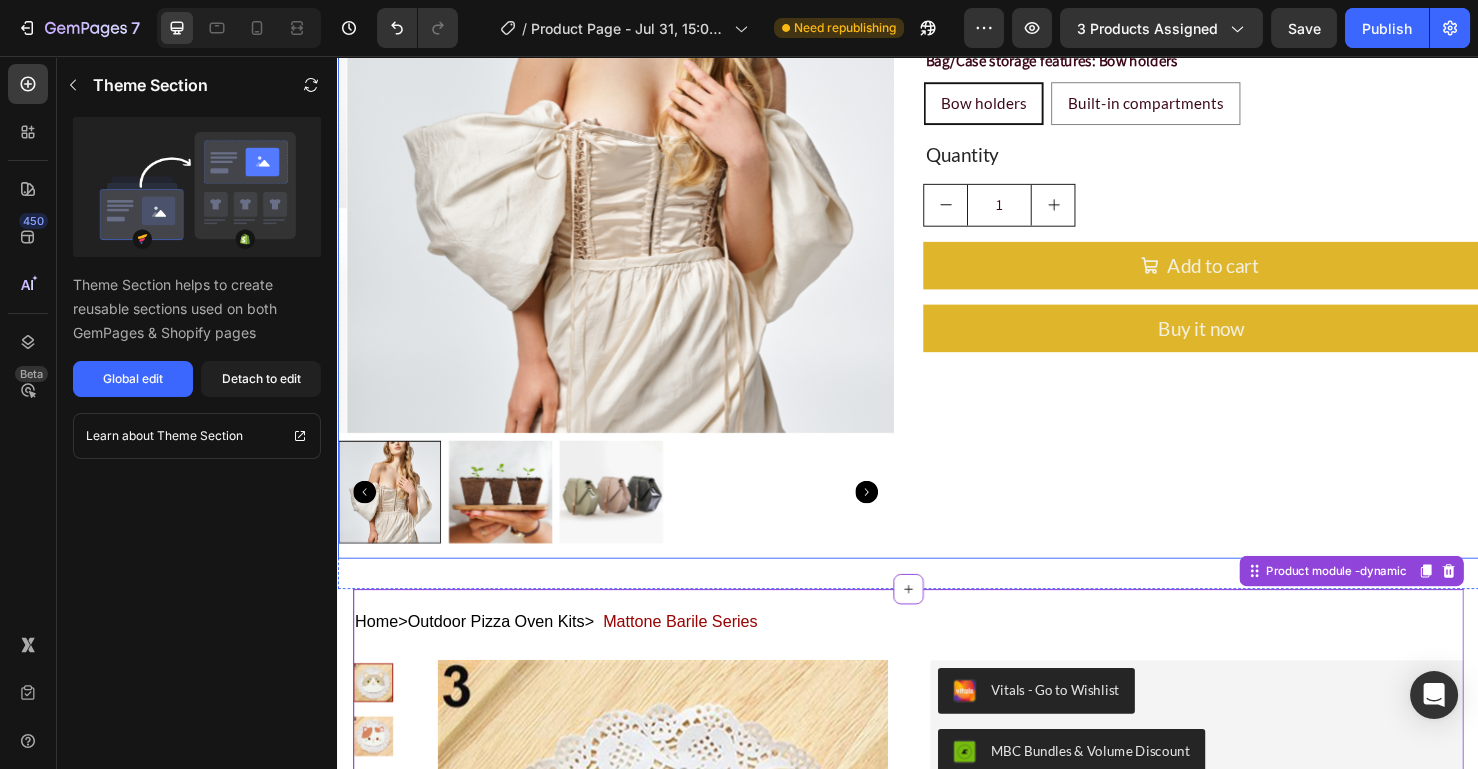 click on "Salty Product Title €50,00 Product Price Product Price No compare price Product Price Row Highlight key benefits with product description.       Add description   or   sync data Product Description Bag/Case storage features: Bow holders Bow holders Bow holders Bow holders Built-in compartments Built-in compartments Built-in compartments Product Variants & Swatches Quantity Text Block
1
Product Quantity
Add to cart Add to Cart Buy it now Dynamic Checkout" at bounding box center [1245, 226] 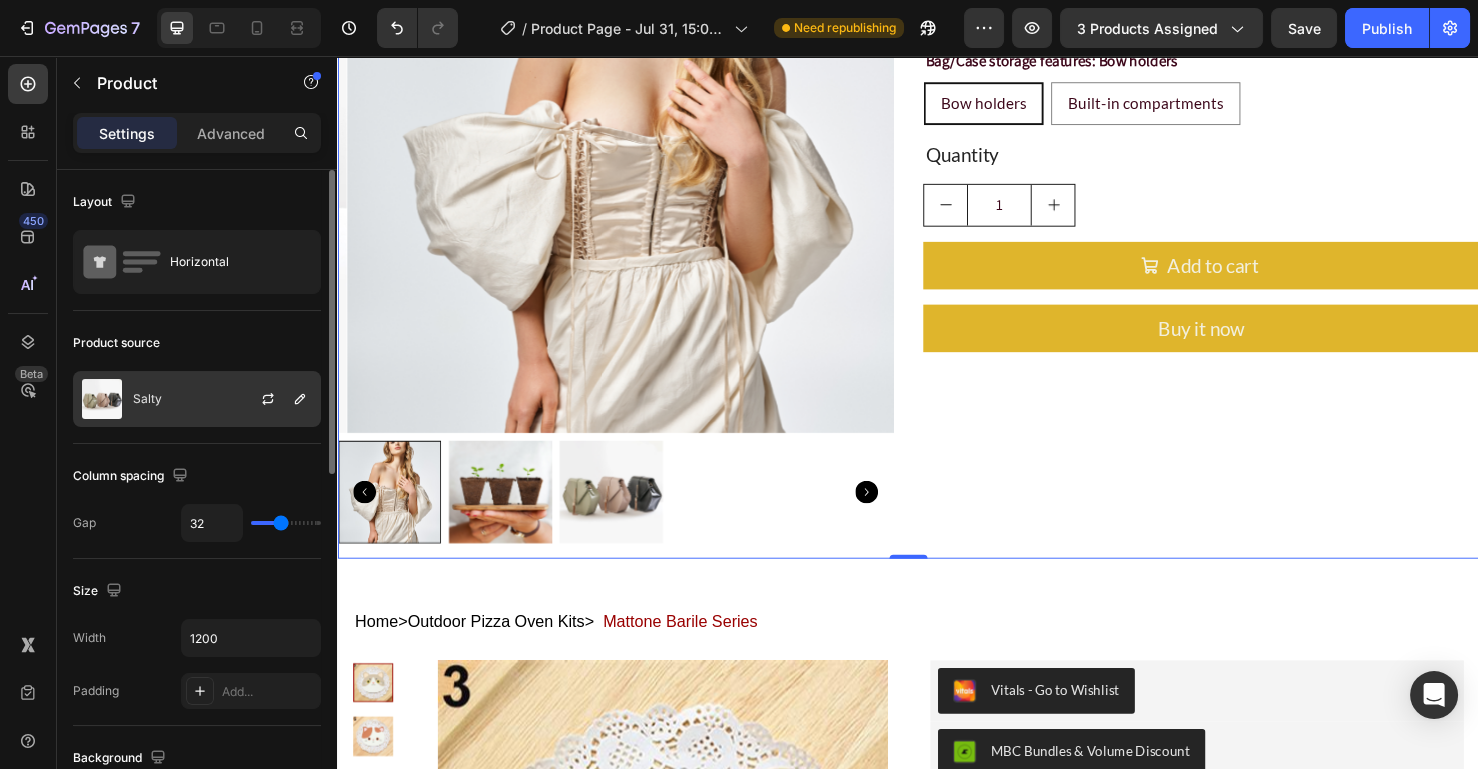 click on "Salty" 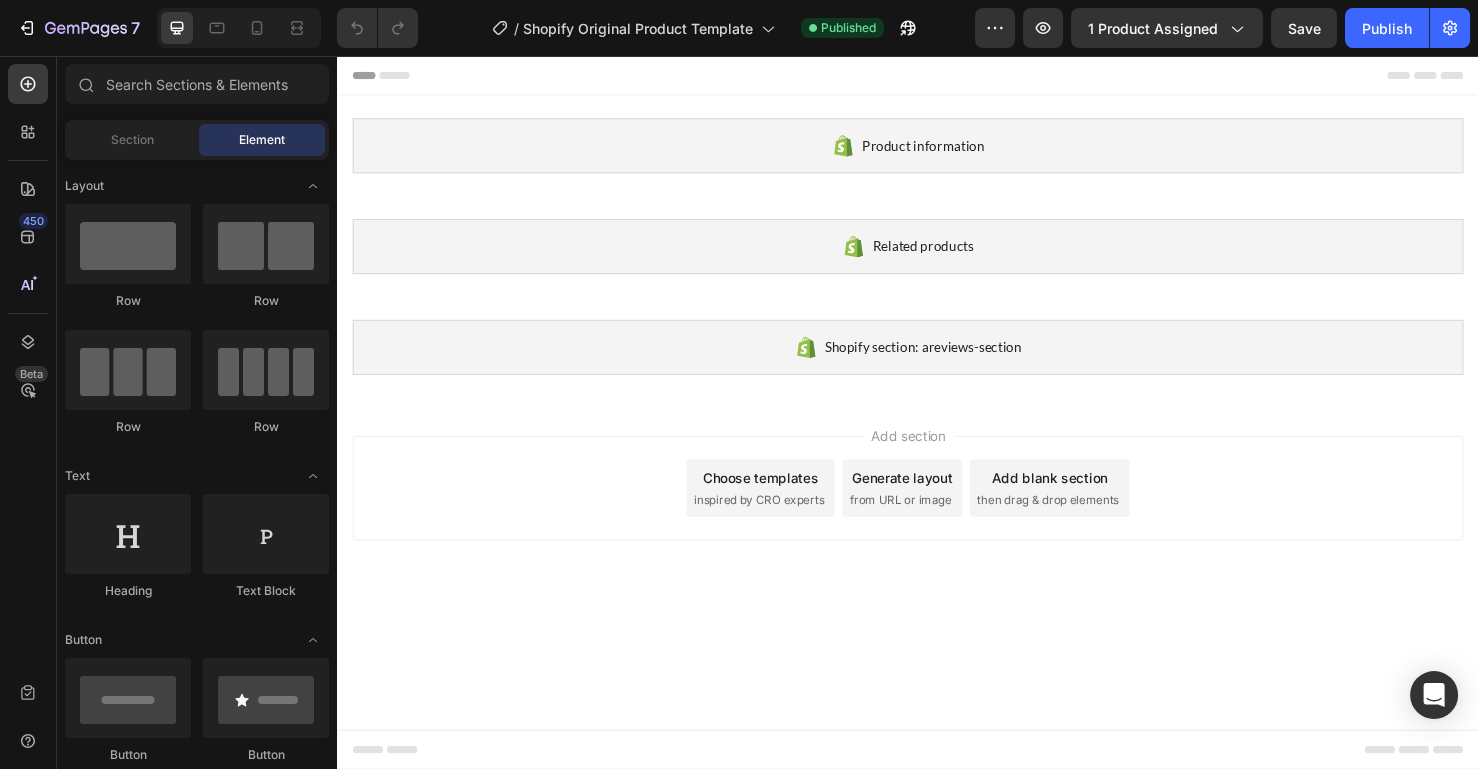 scroll, scrollTop: 0, scrollLeft: 0, axis: both 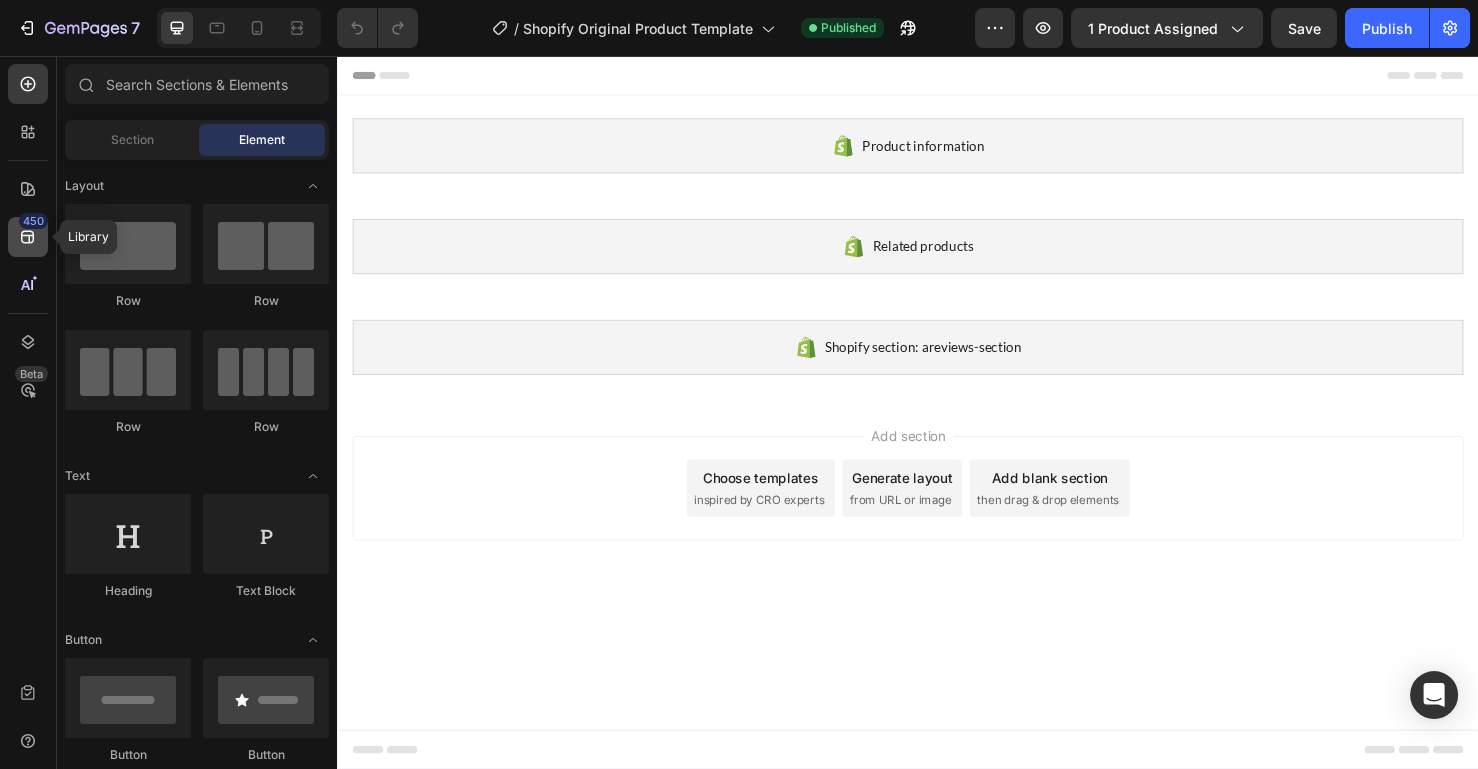 click on "450" 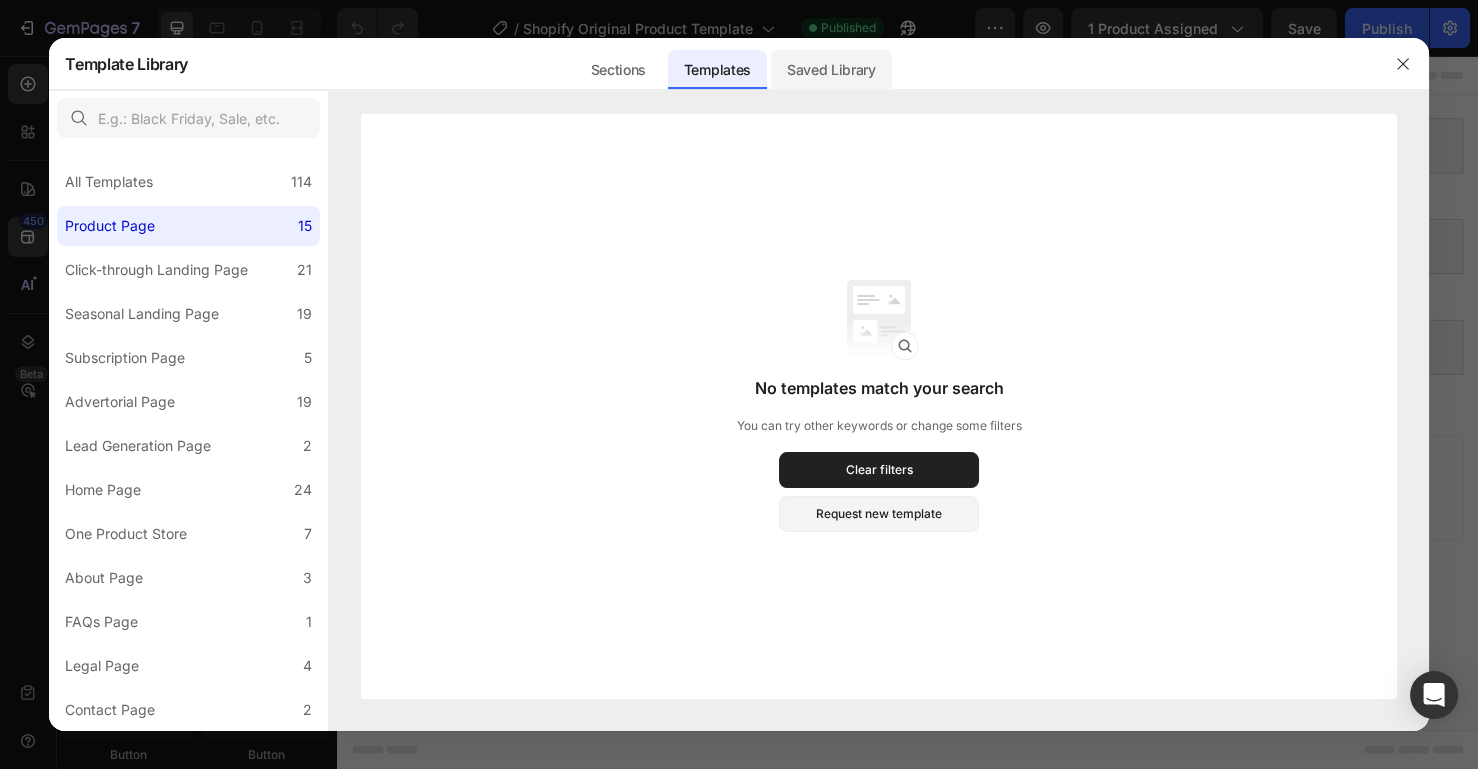 click on "Saved Library" 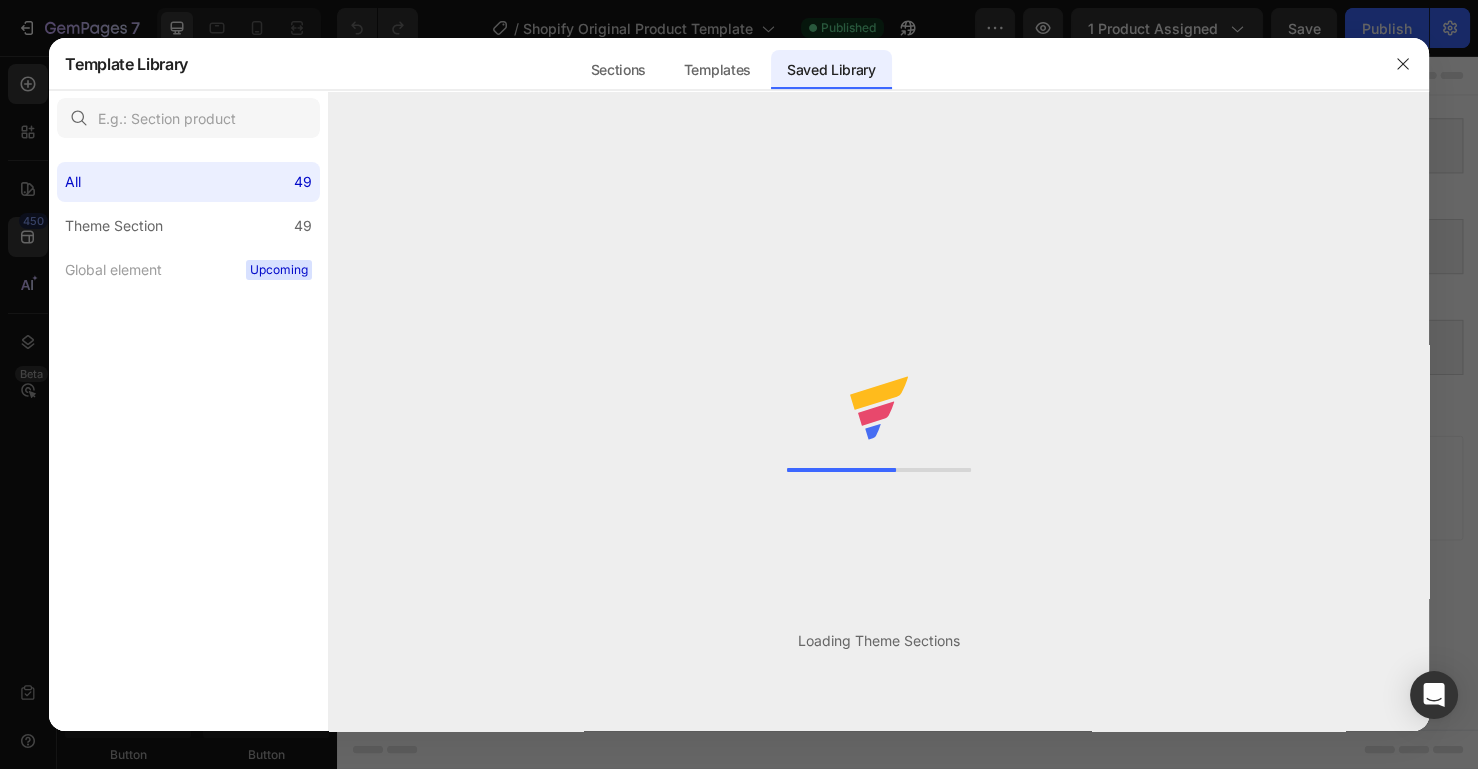scroll, scrollTop: 0, scrollLeft: 0, axis: both 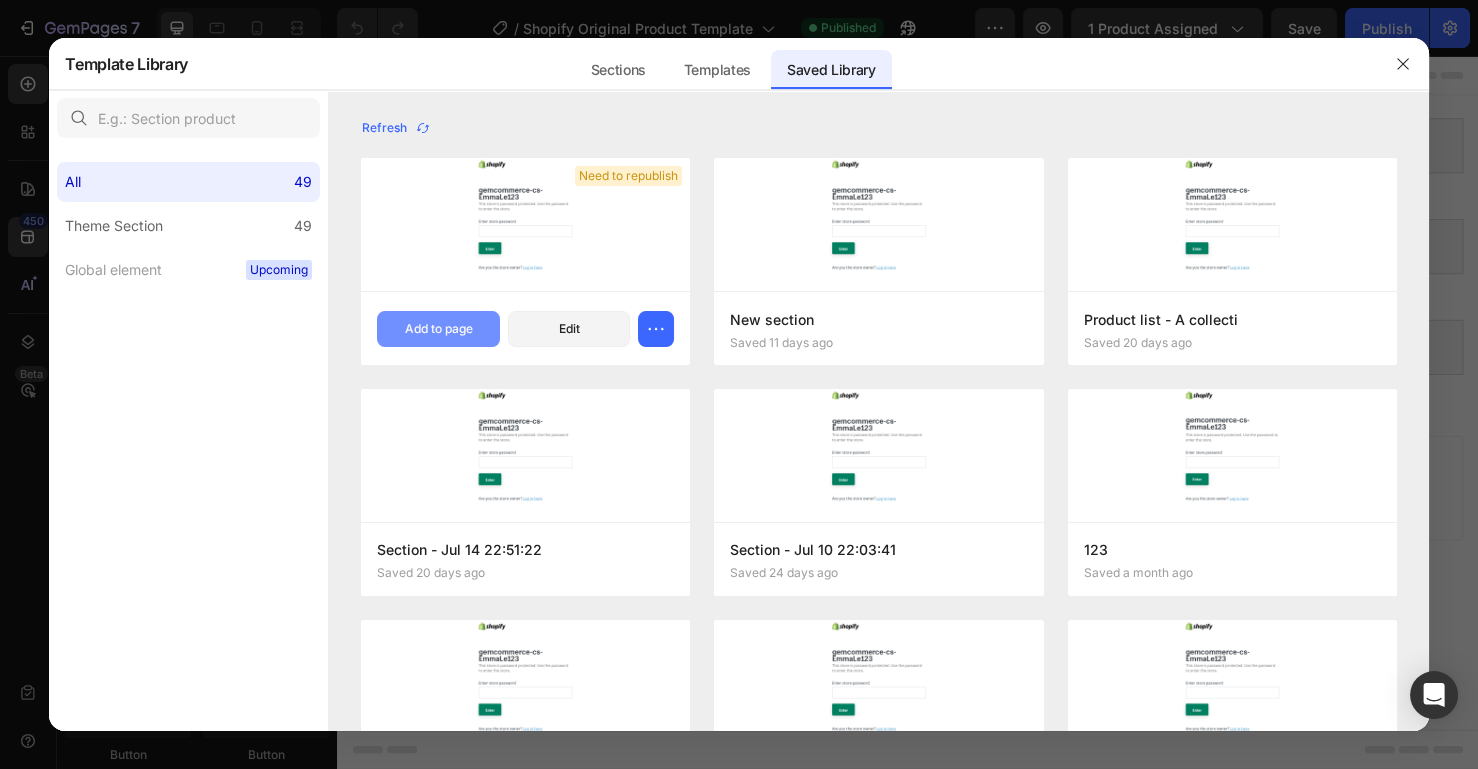 click on "Add to page" at bounding box center (439, 329) 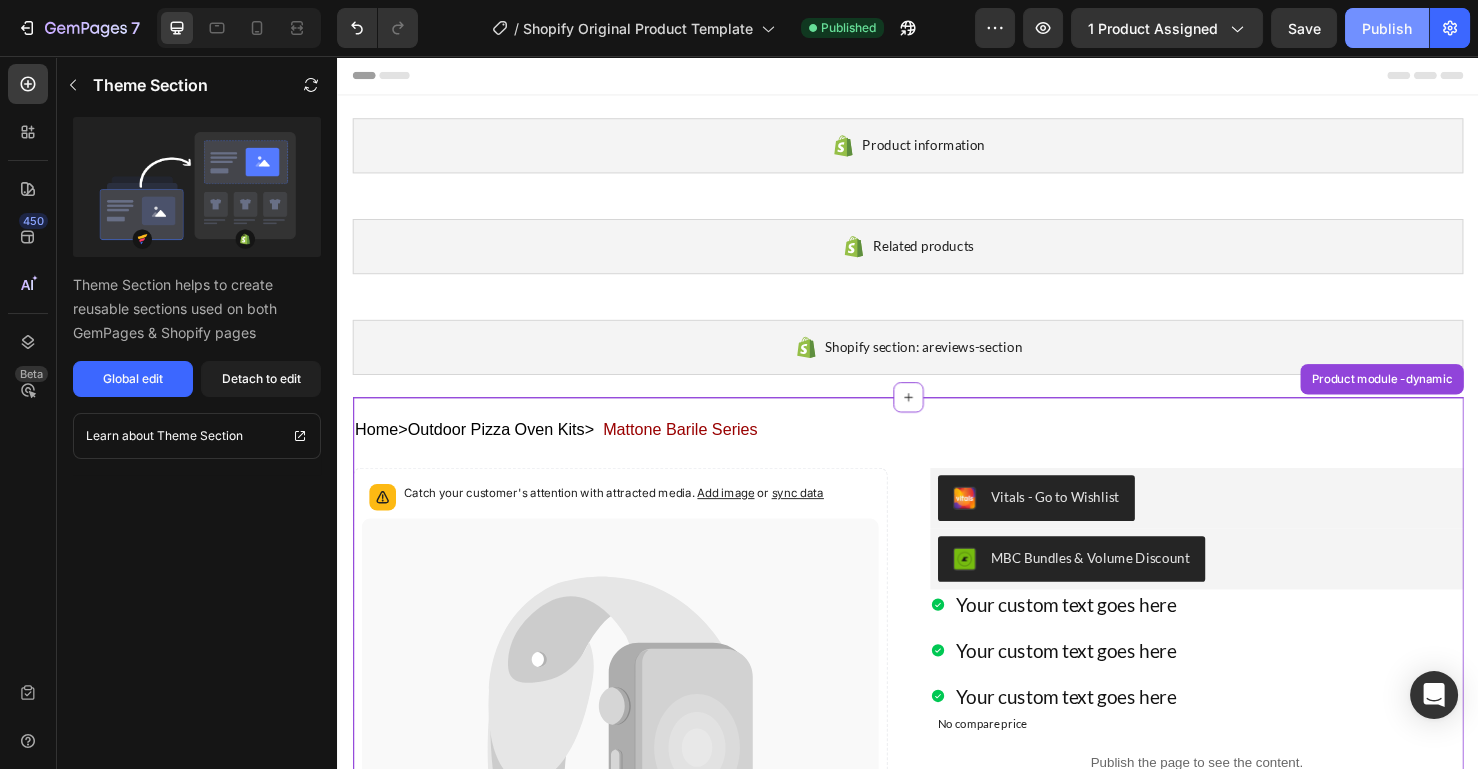 click on "Publish" at bounding box center (1387, 28) 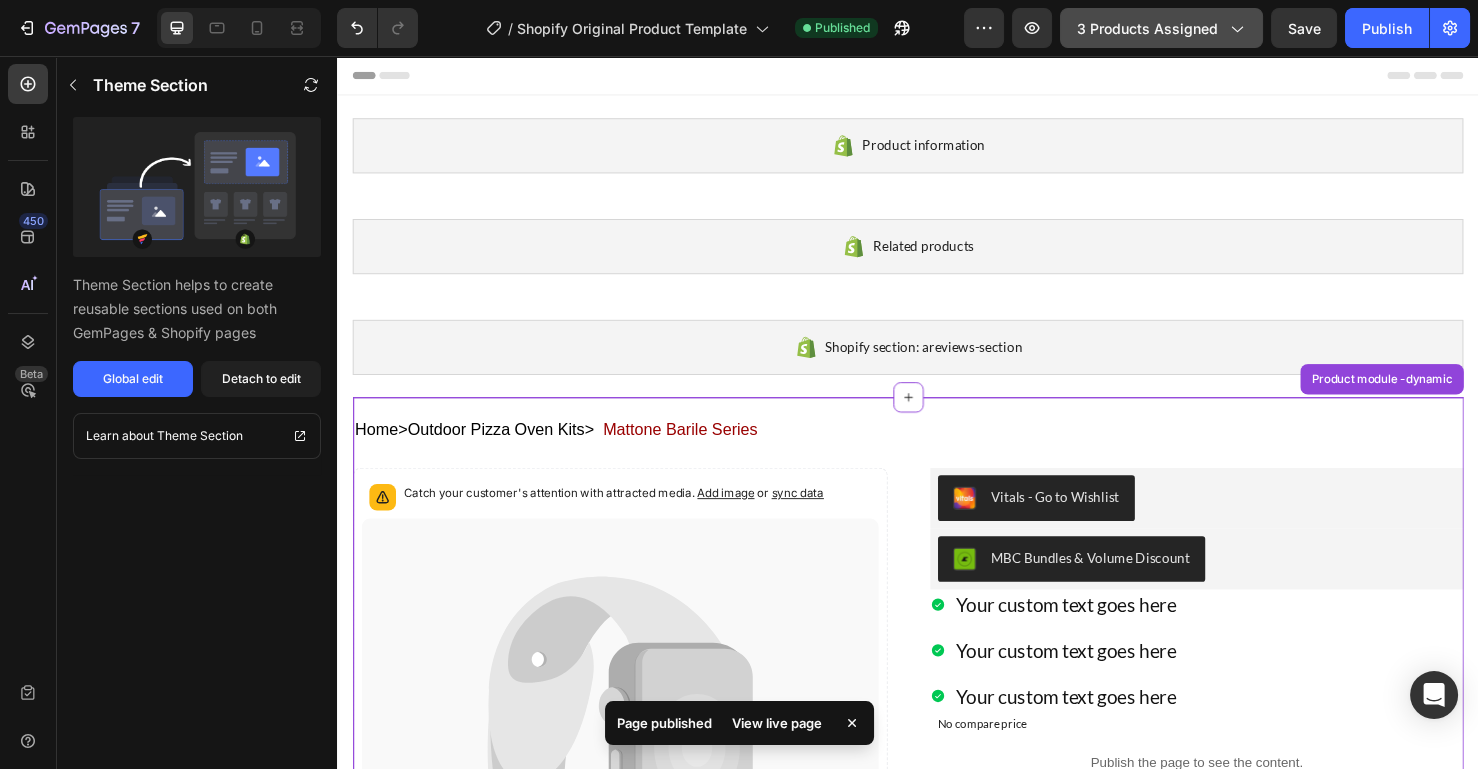 click on "3 products assigned" 